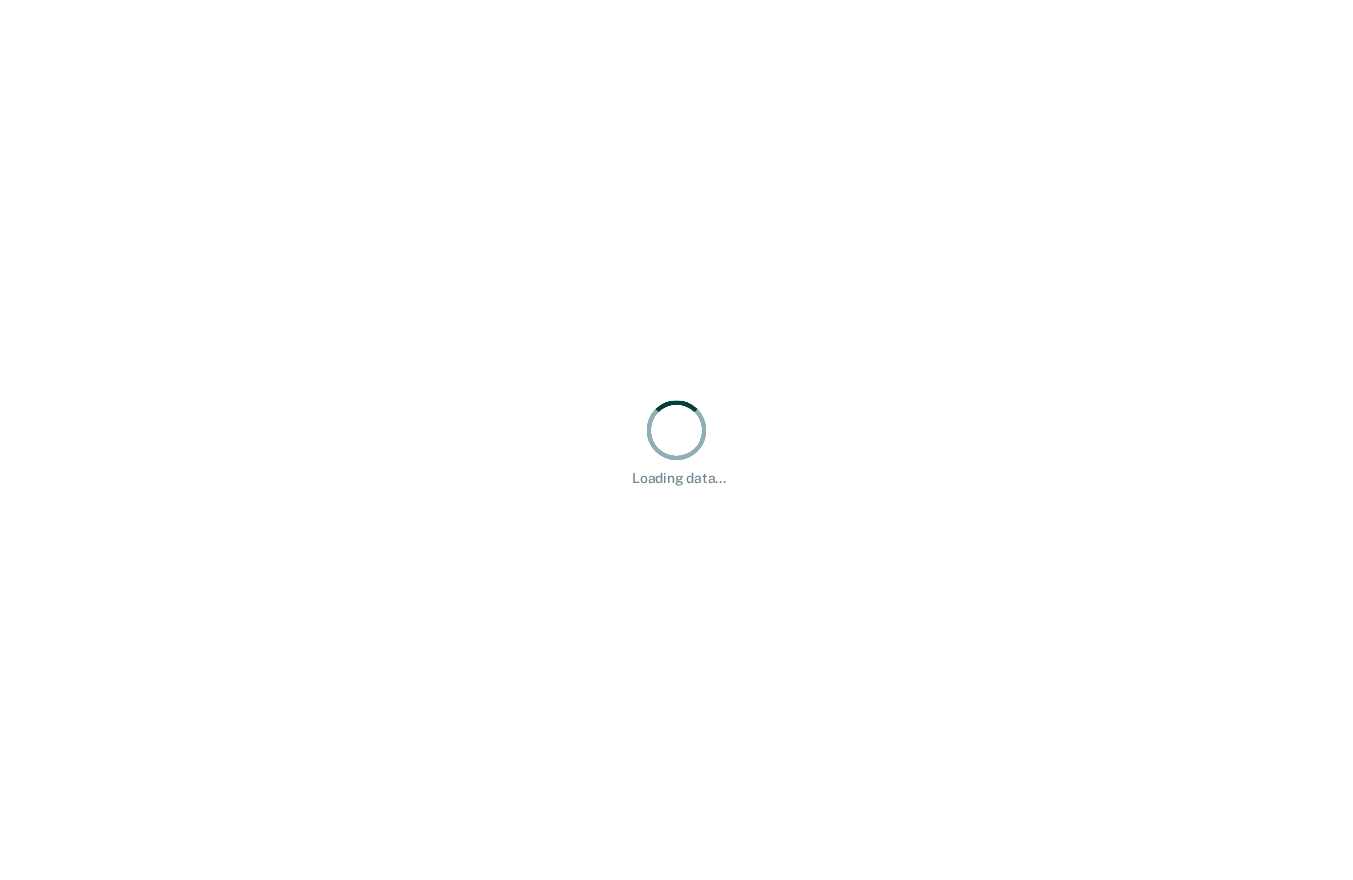 scroll, scrollTop: 0, scrollLeft: 0, axis: both 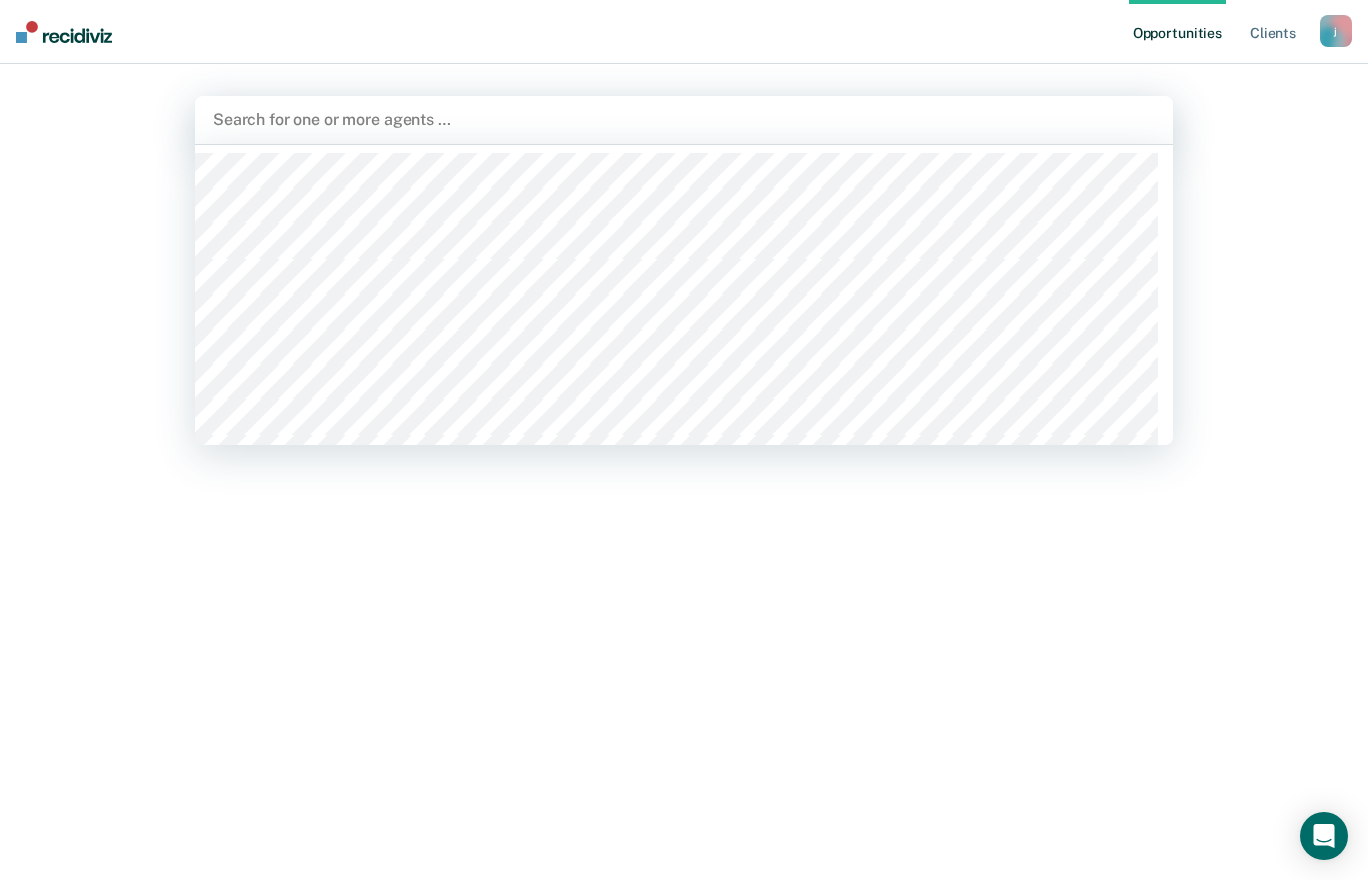 click at bounding box center (684, 119) 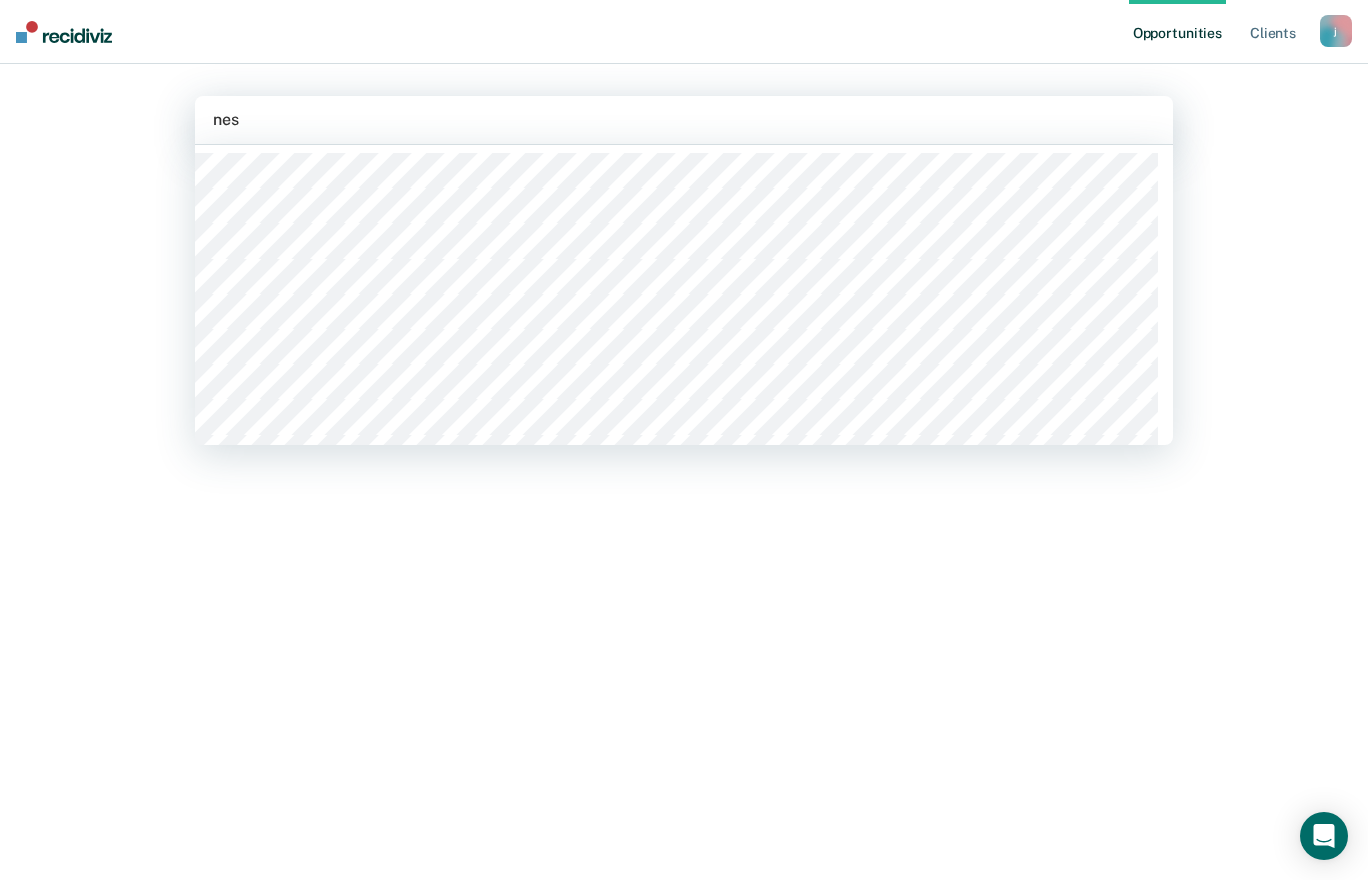 type on "nesb" 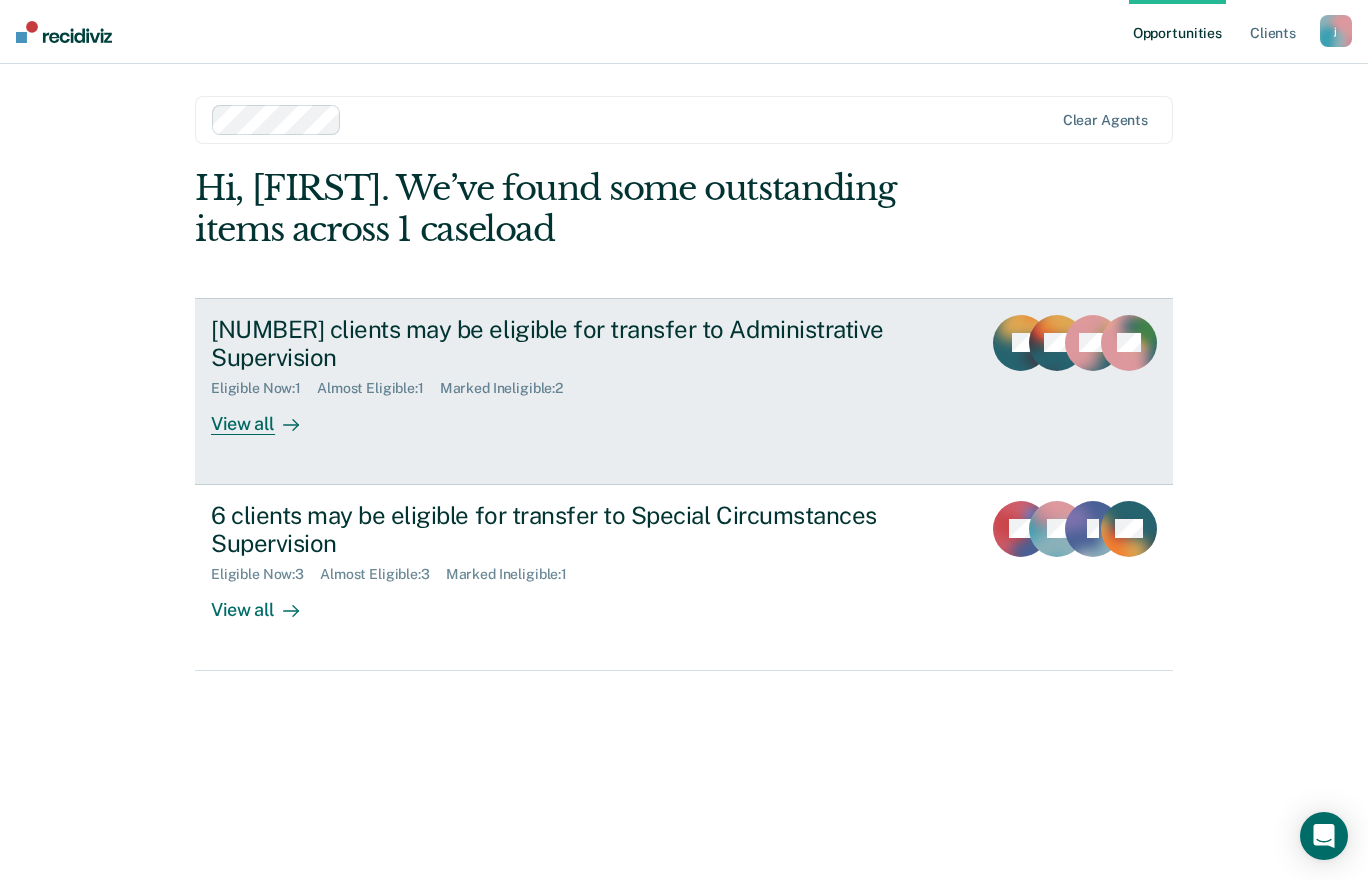 click on "View all" at bounding box center [267, 416] 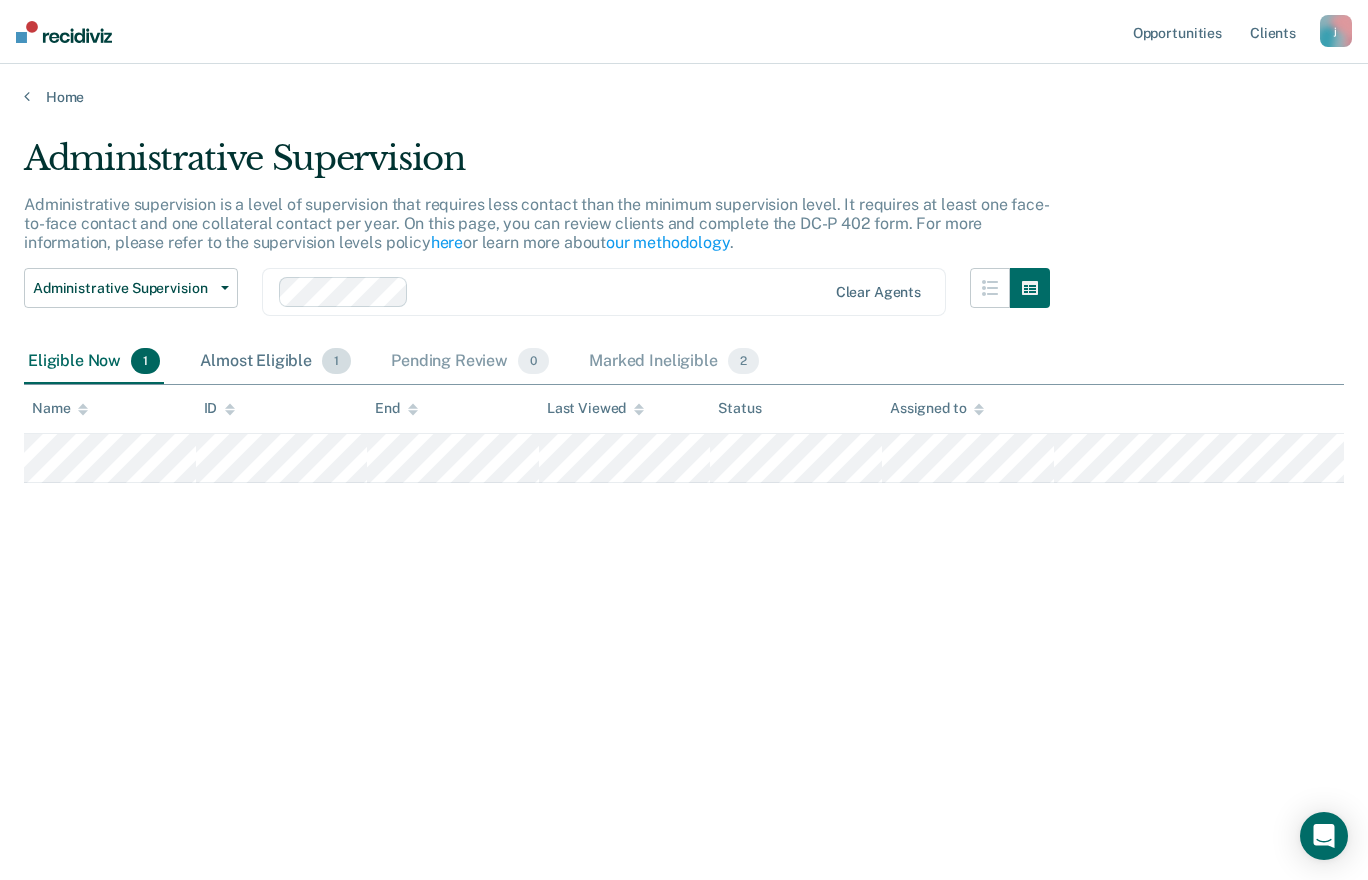 click on "Almost Eligible 1" at bounding box center (275, 362) 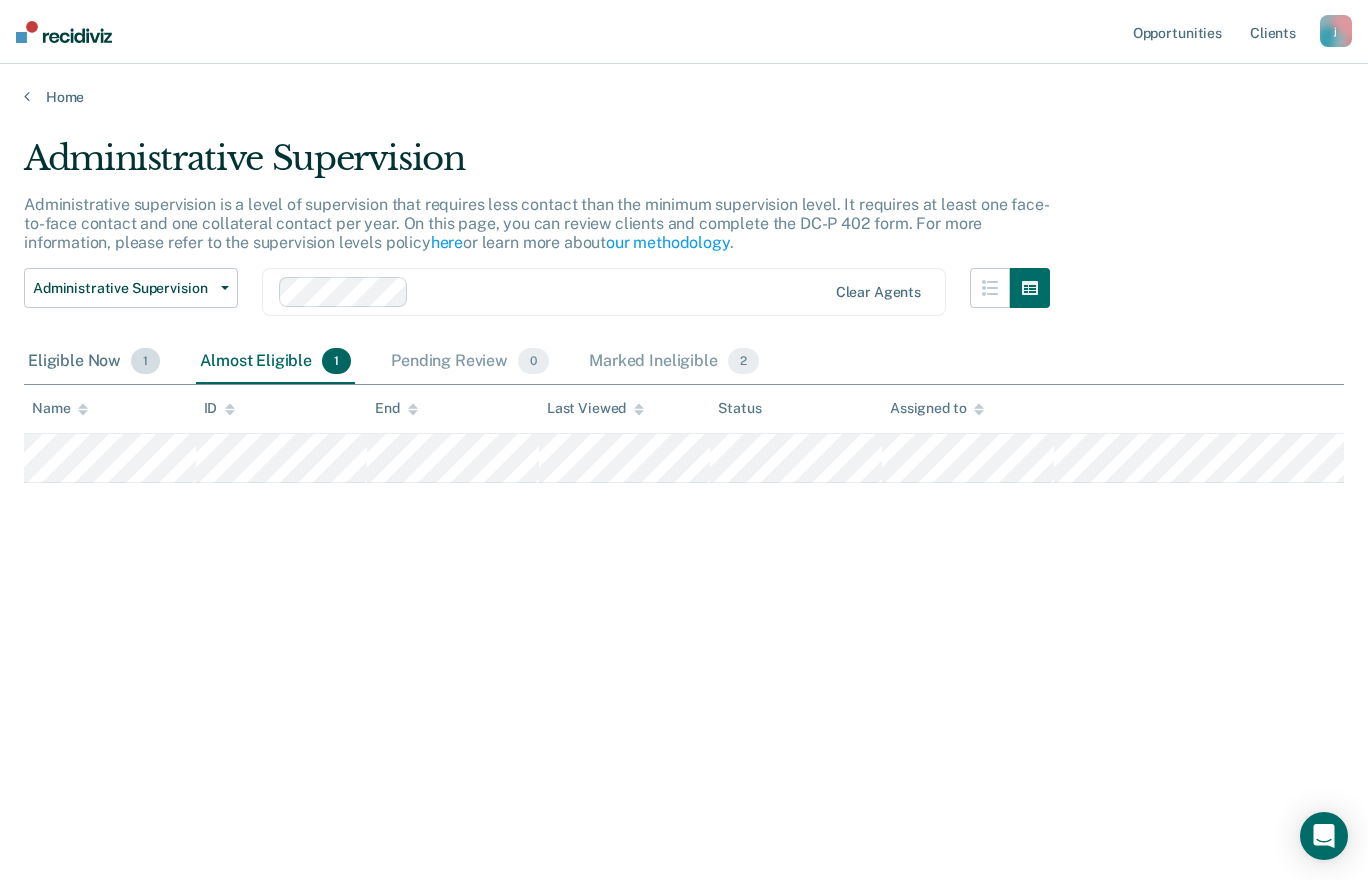 click on "Eligible Now 1" at bounding box center [94, 362] 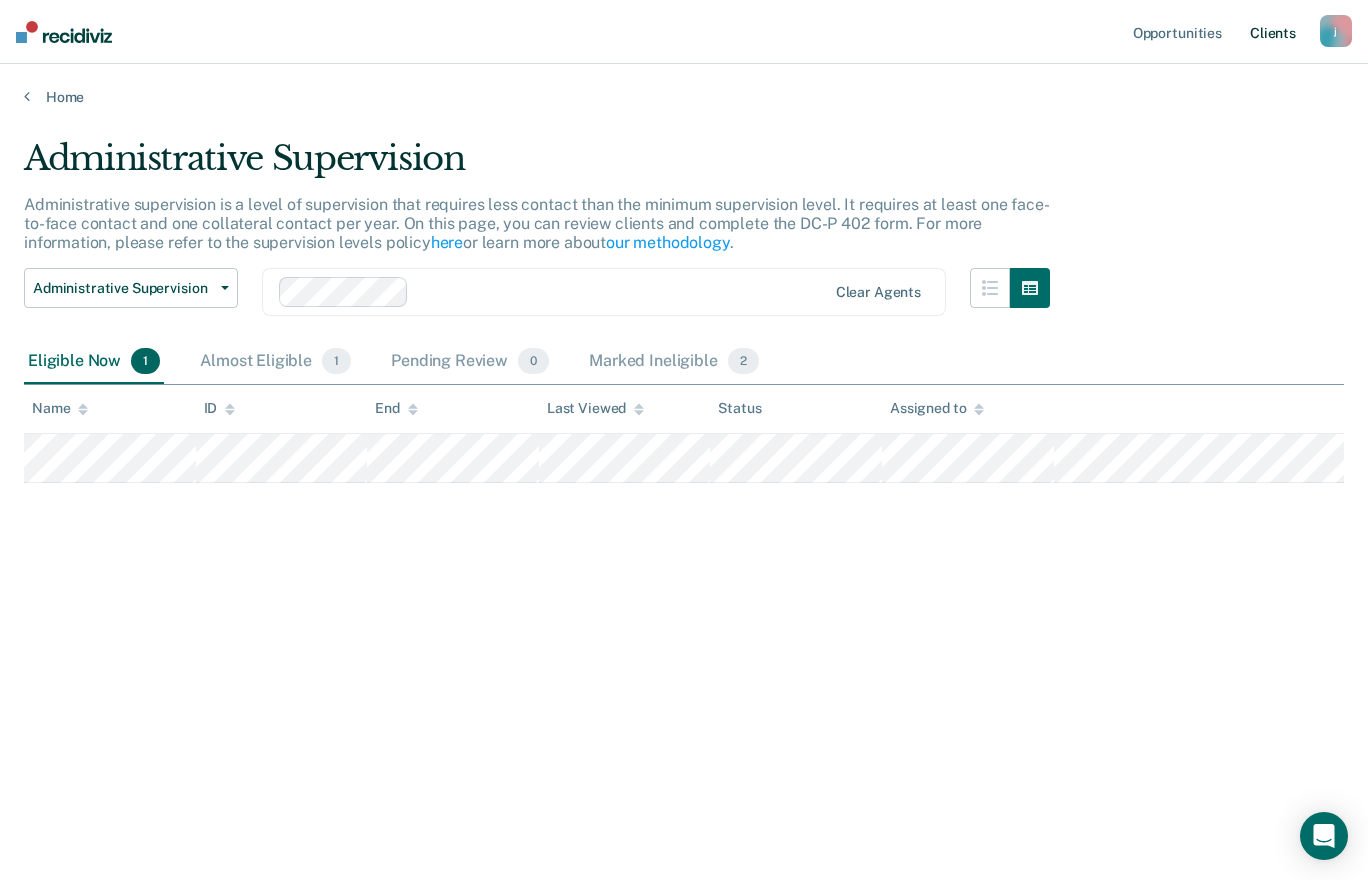 click on "Client s" at bounding box center [1273, 32] 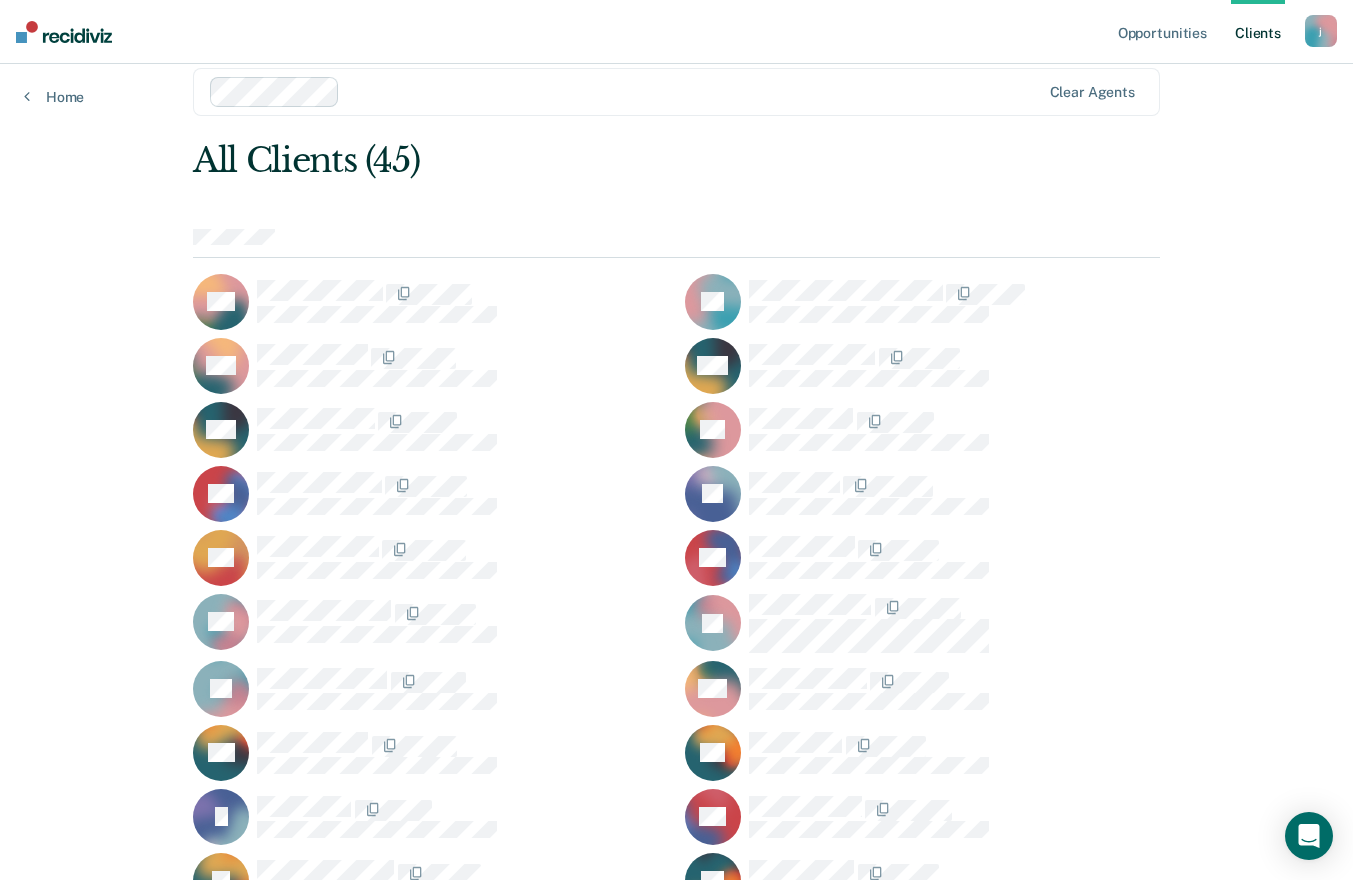 scroll, scrollTop: 0, scrollLeft: 0, axis: both 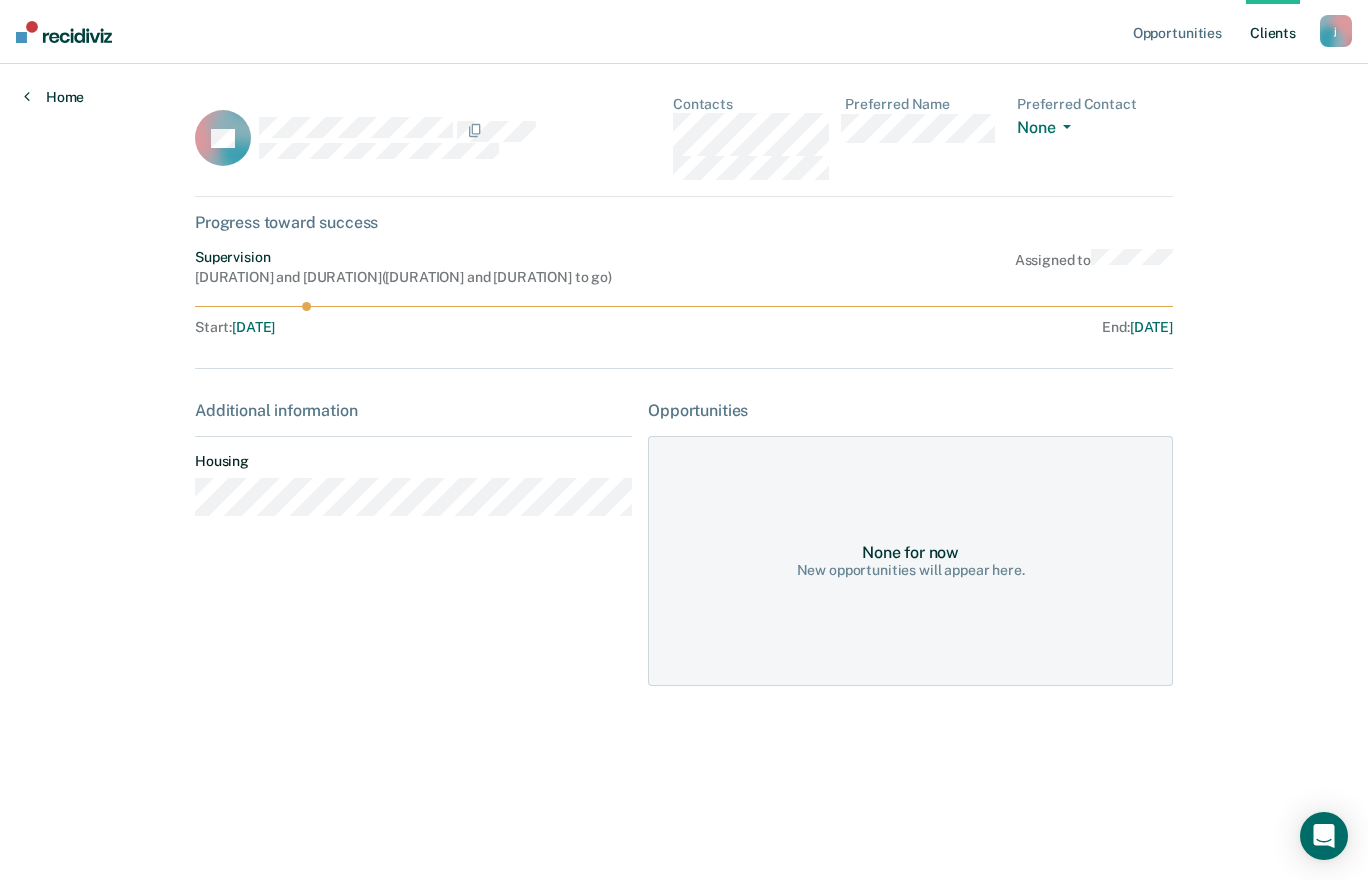 click on "Home" at bounding box center [54, 97] 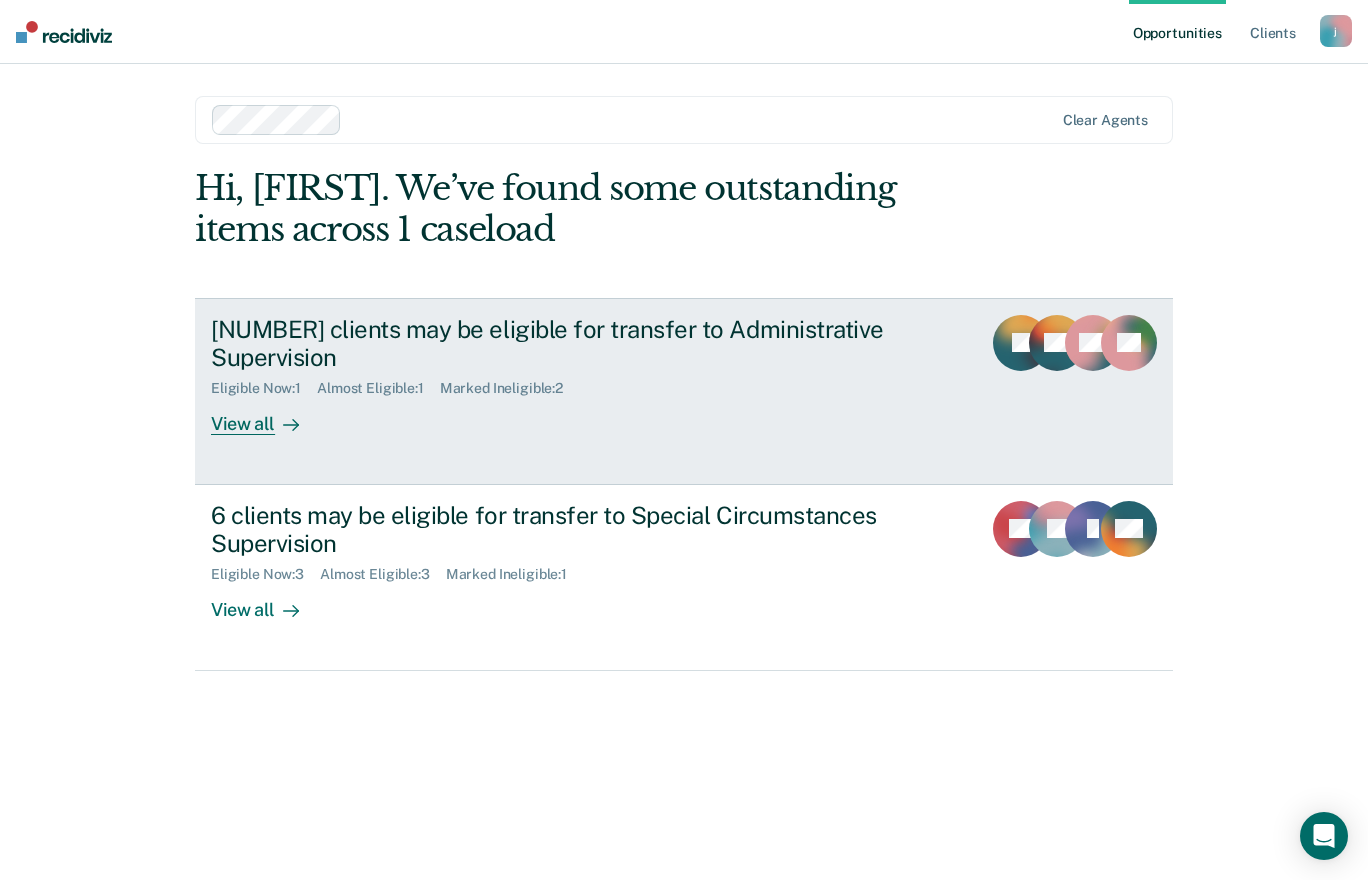 click on "Eligible Now :  1" at bounding box center [264, 388] 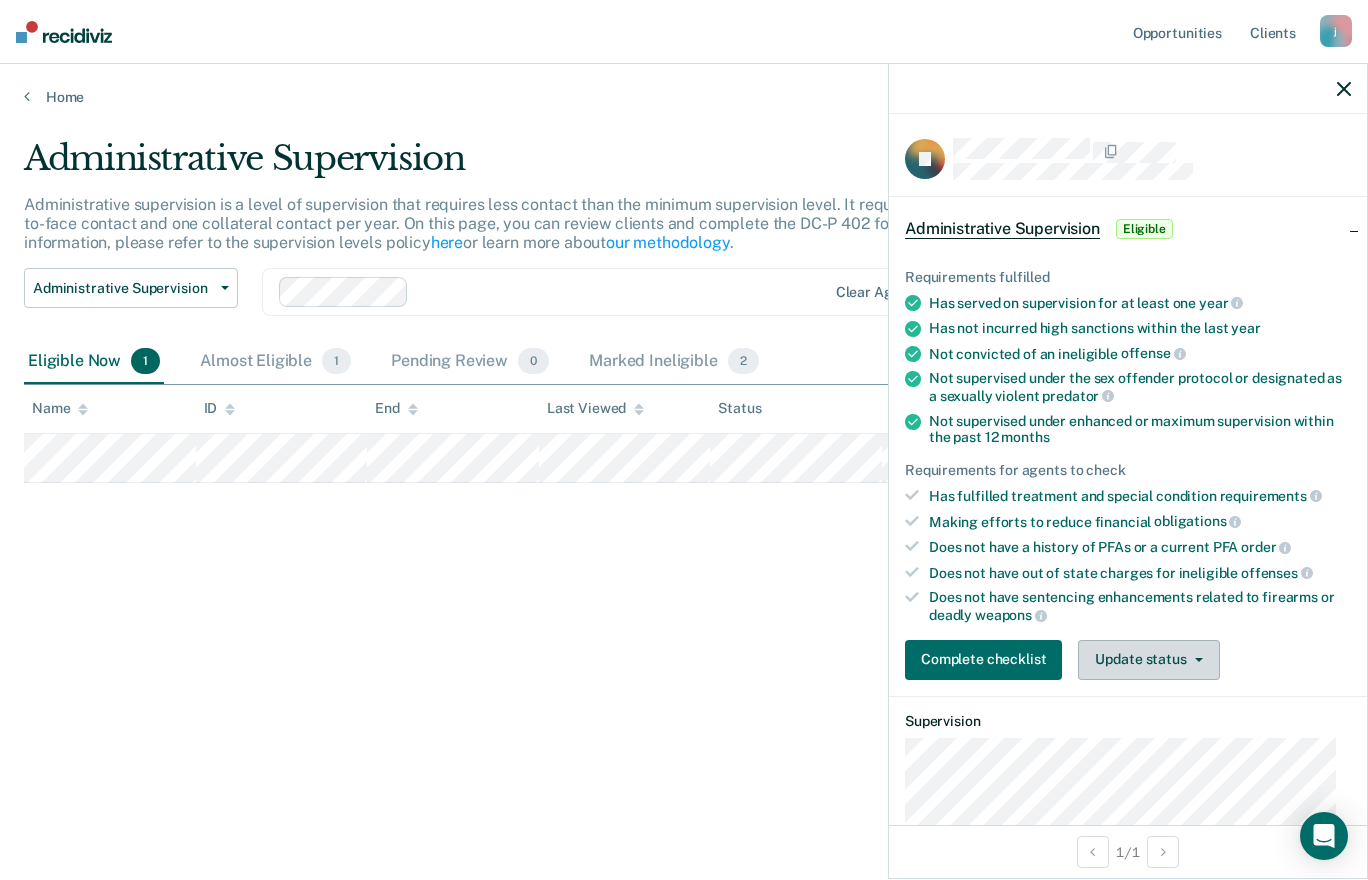 click on "Update status" at bounding box center [1148, 660] 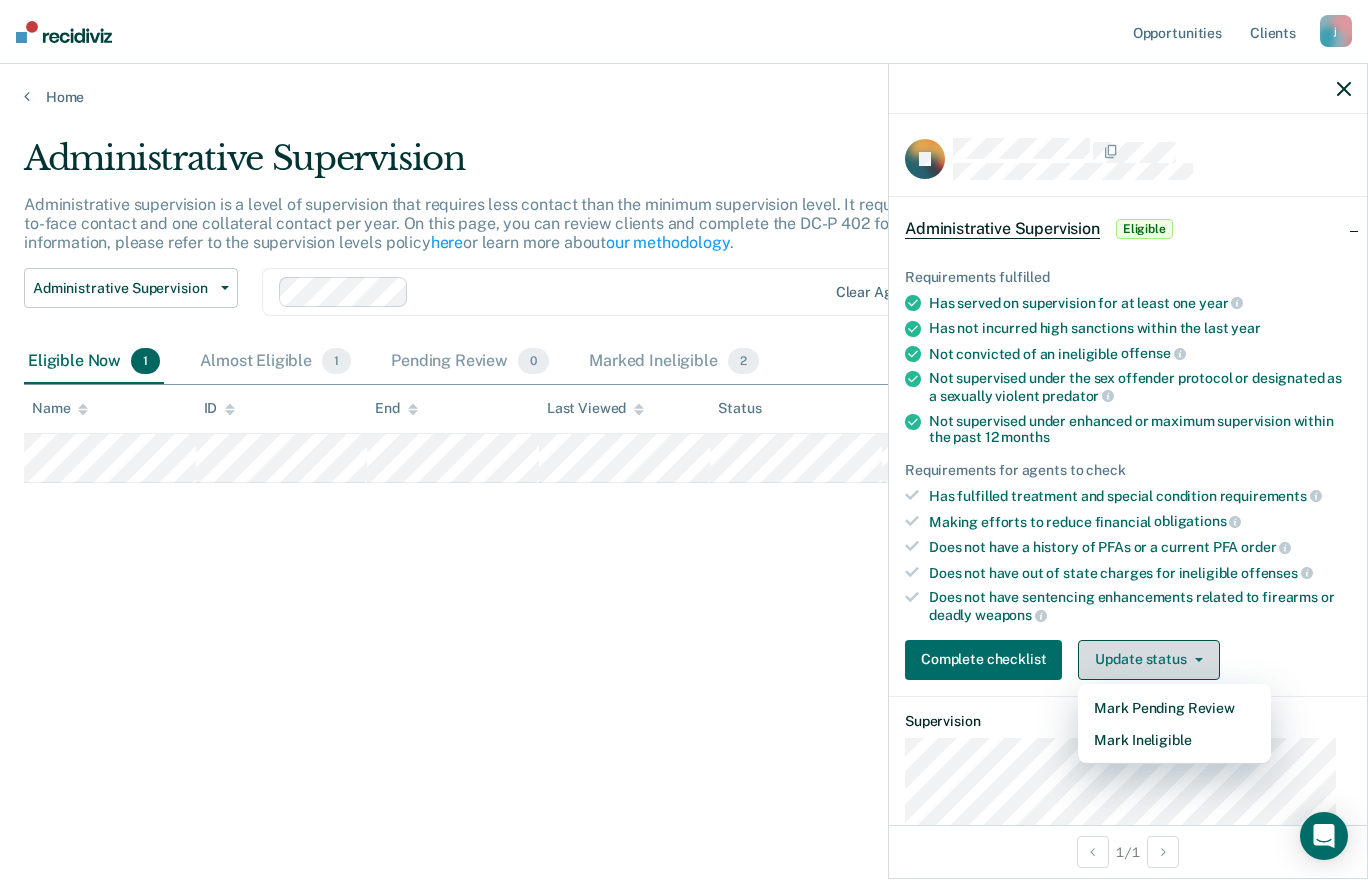 click at bounding box center [1195, 660] 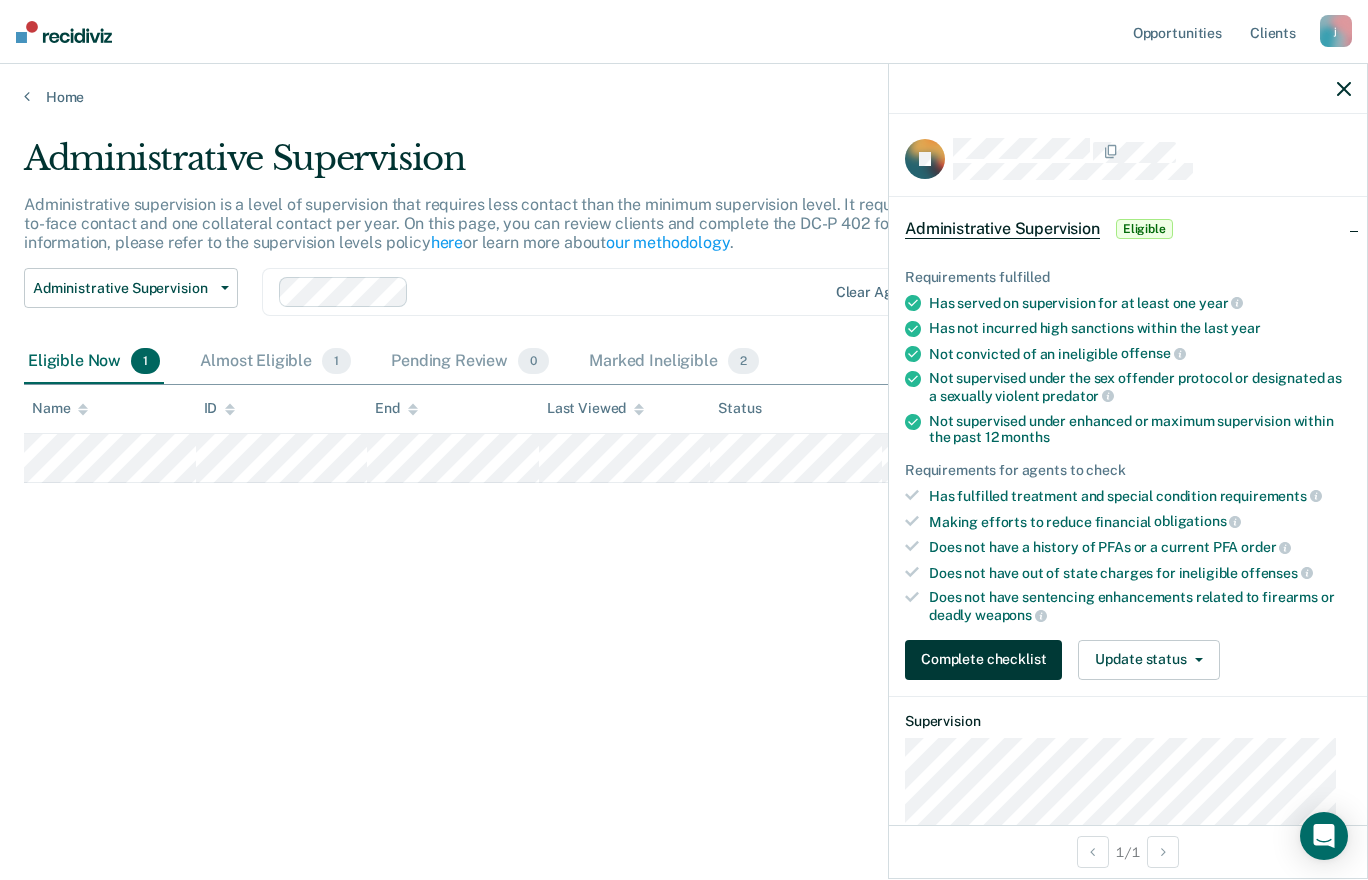 click on "Complete checklist" at bounding box center [983, 660] 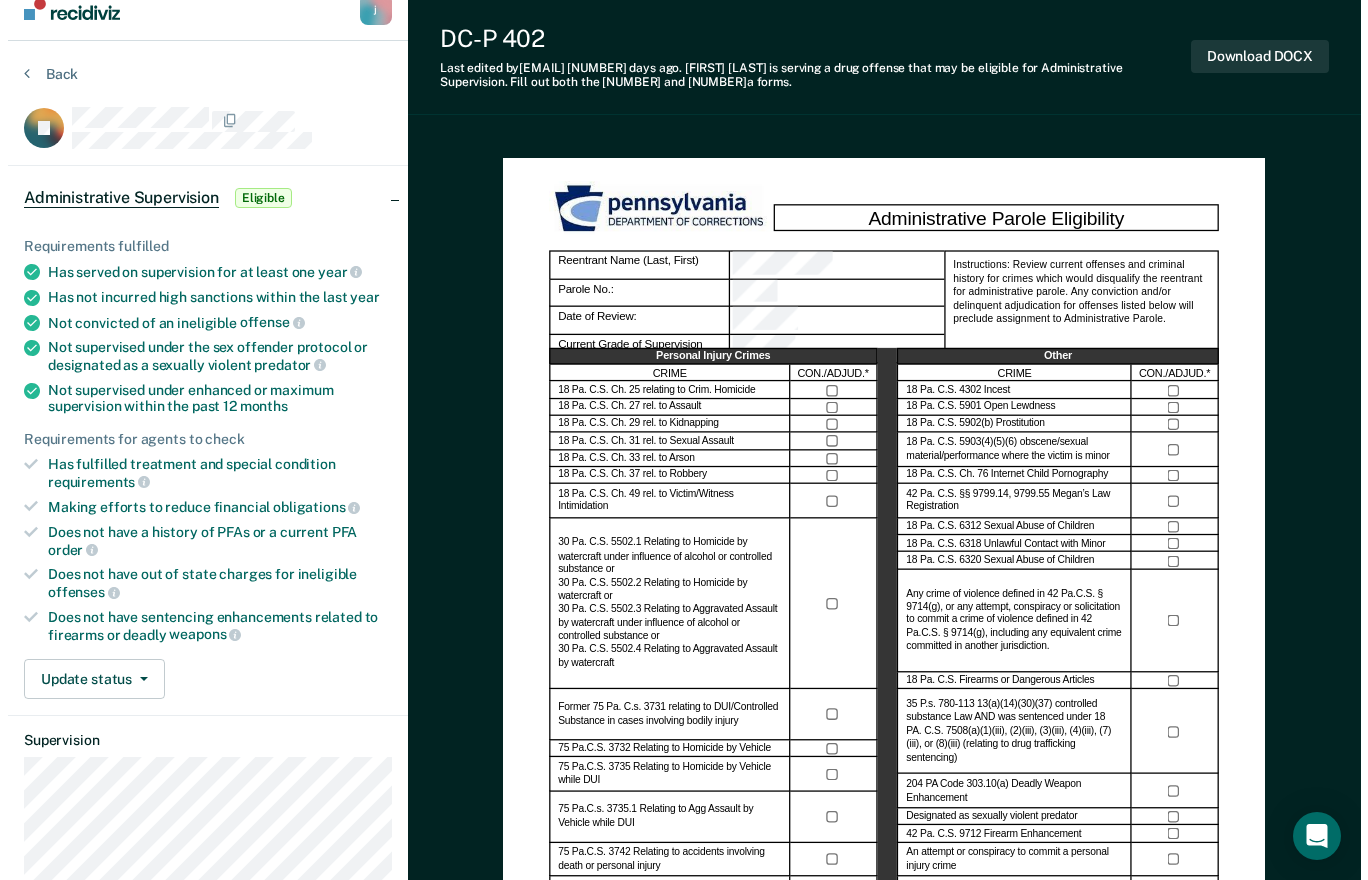 scroll, scrollTop: 0, scrollLeft: 0, axis: both 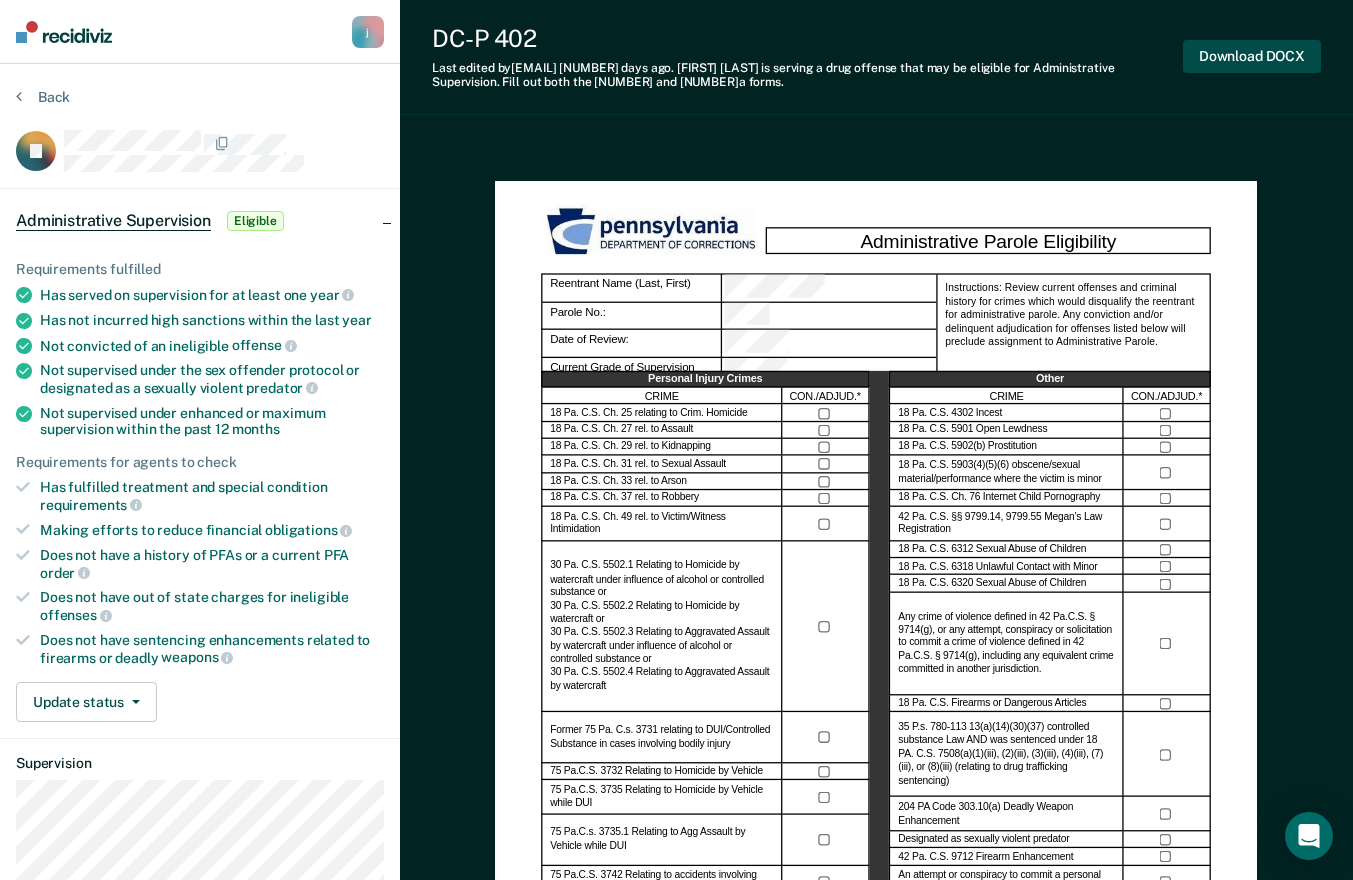 click on "Download DOCX" at bounding box center [1252, 56] 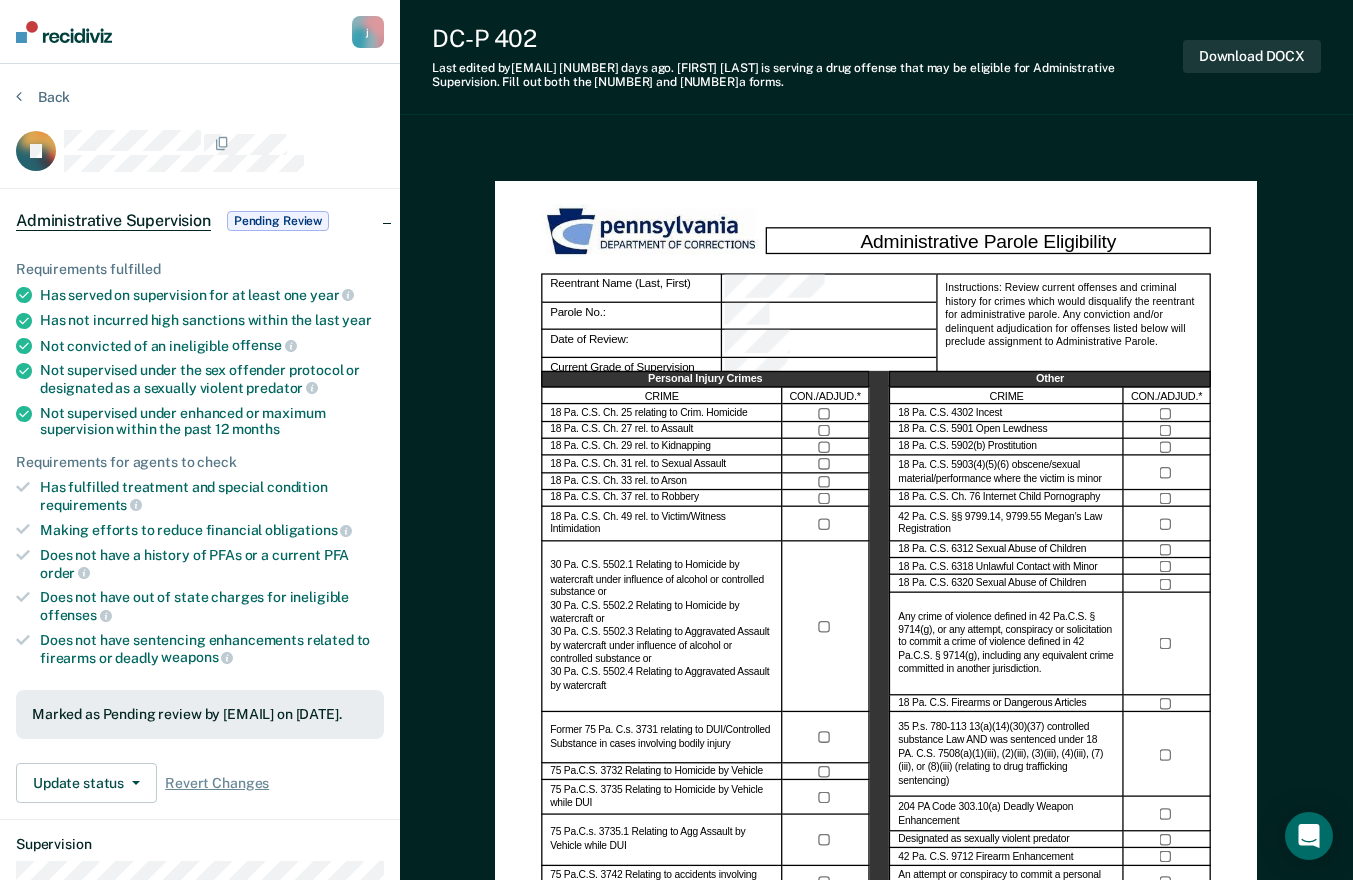 click on "DC-P [NUMBER] Last edited by [EMAIL] [NUMBER] days ago . [FIRST] [LAST] is serving a drug offense that may be eligible for Administrative Supervision. Fill out both the [NUMBER] and [NUMBER]a forms. Download DOCX Administrative Parole Eligibility Reentrant Name (Last, First) Parole No.: Date of Review: Current Grade of Supervision Instructions: Review current offenses and criminal history for crimes which would disqualify the reentrant for administrative parole. Any conviction and/or delinquent adjudication for offenses listed below will preclude assignment to Administrative Parole. Personal Injury Crimes CRIME CON./ADJUD.* [NUMBER] relating to Crim. Homicide [NUMBER] rel. to Assault [NUMBER] rel. to Kidnapping [NUMBER] rel. to Sexual Assault [NUMBER] rel. to Arson [NUMBER] rel. to Robbery [NUMBER] rel. to Victim/Witness Intimidation Former [NUMBER] relating to DUI/Controlled Substance in cases involving bodily injury Other CRIME CON./ADJUD.*" at bounding box center (876, 1120) 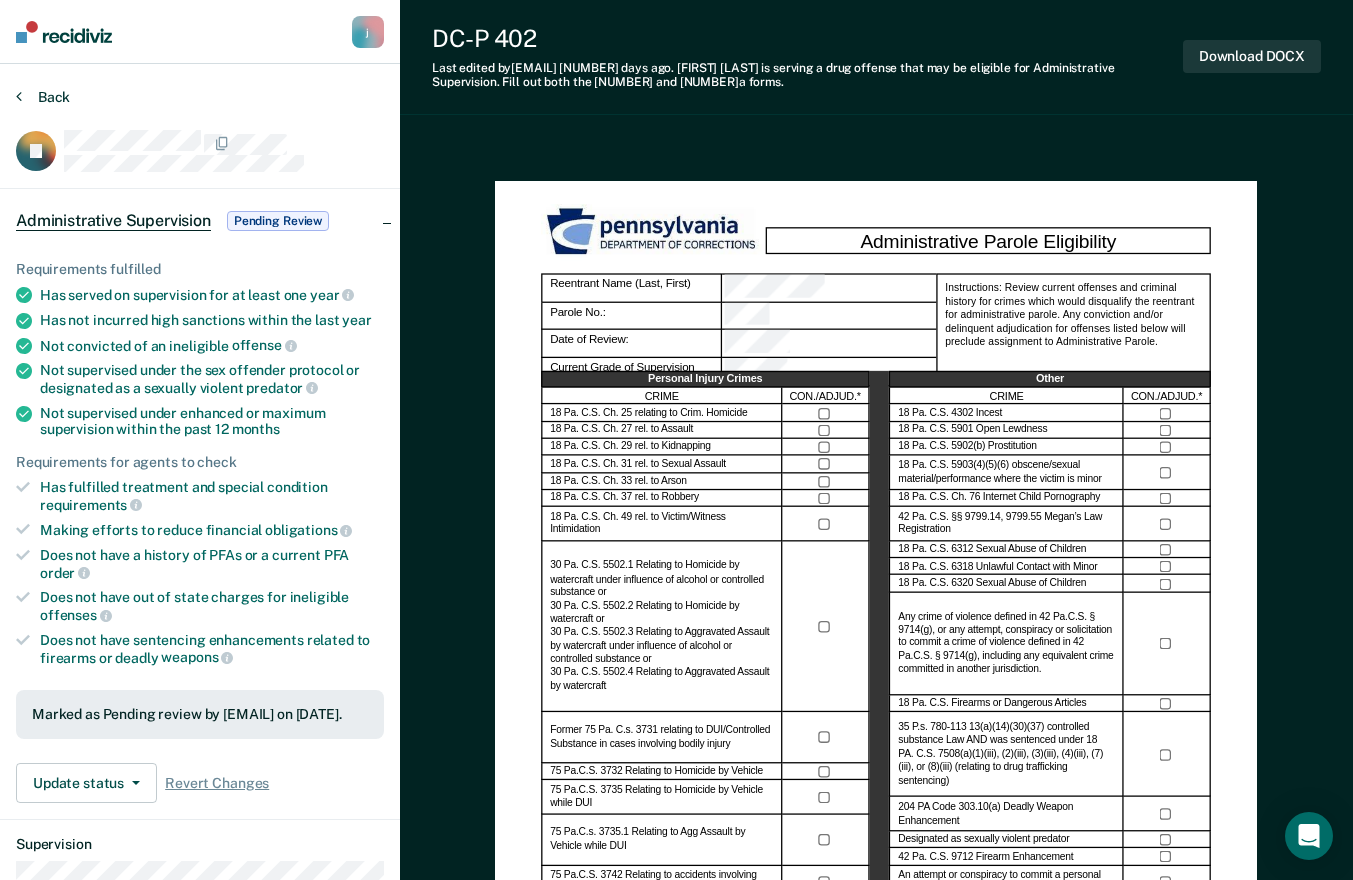 click on "Back" at bounding box center (43, 97) 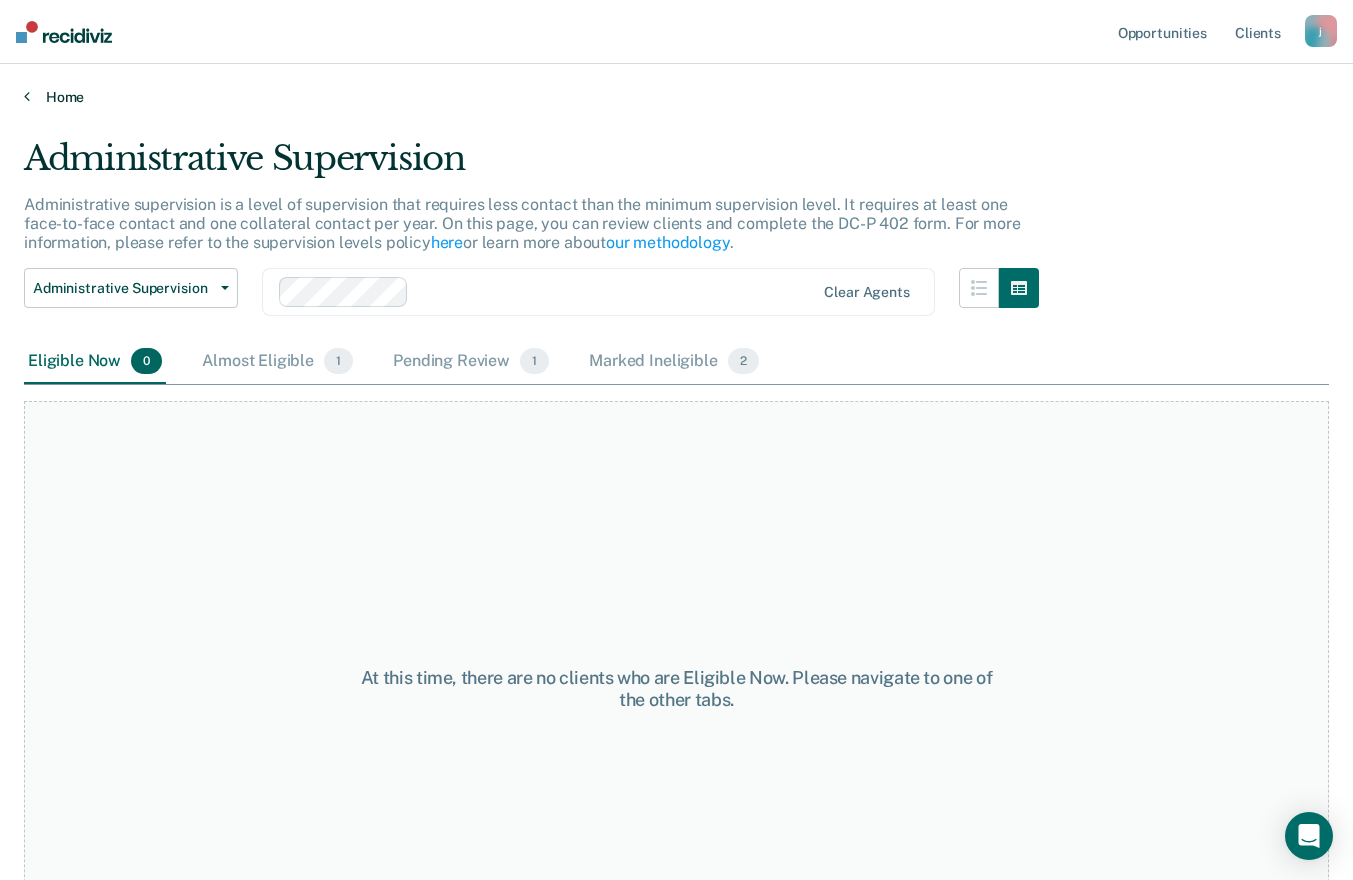click on "Home" at bounding box center [676, 97] 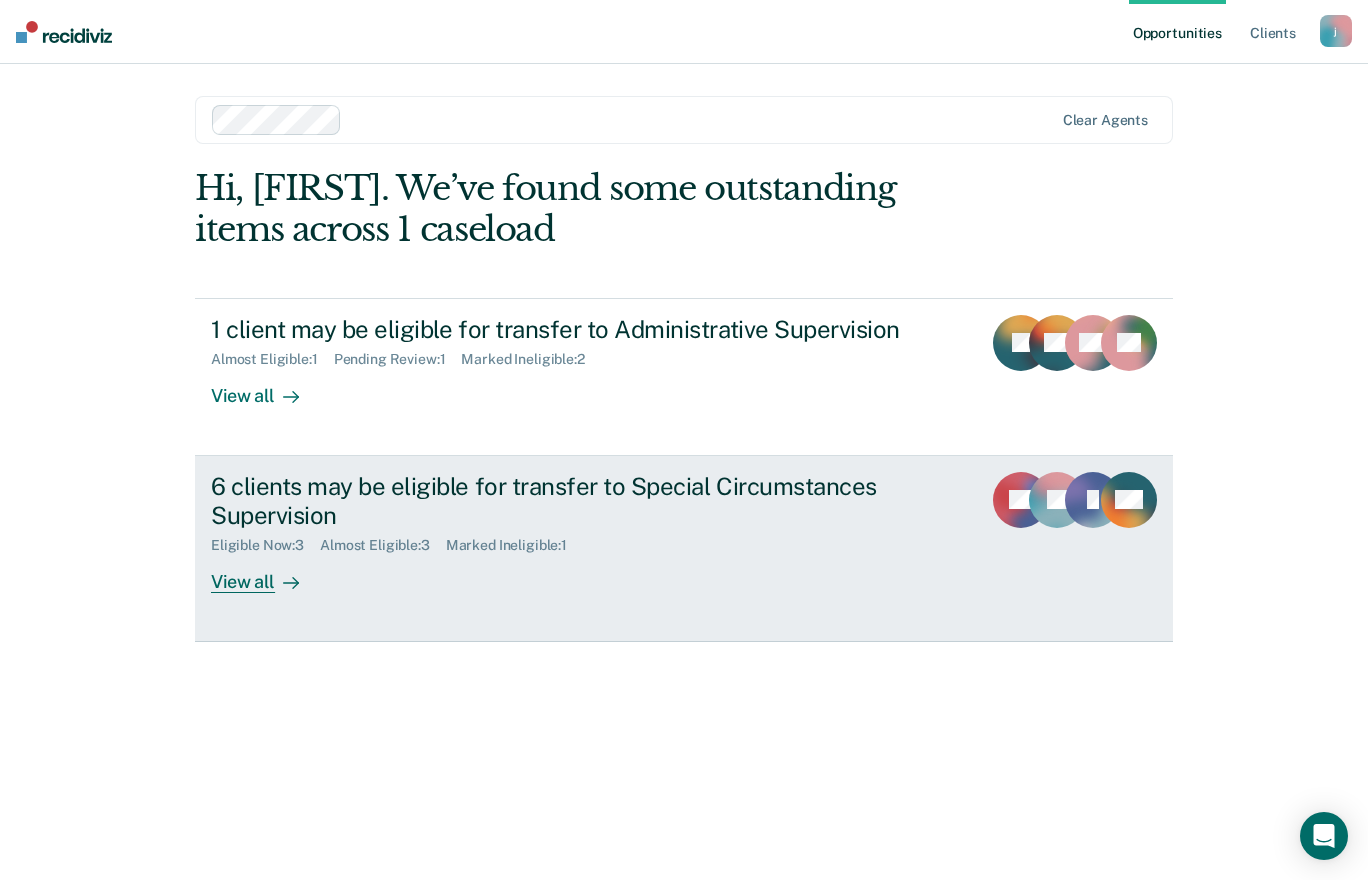 click on "6 clients may be eligible for transfer to Special Circumstances Supervision" at bounding box center (562, 501) 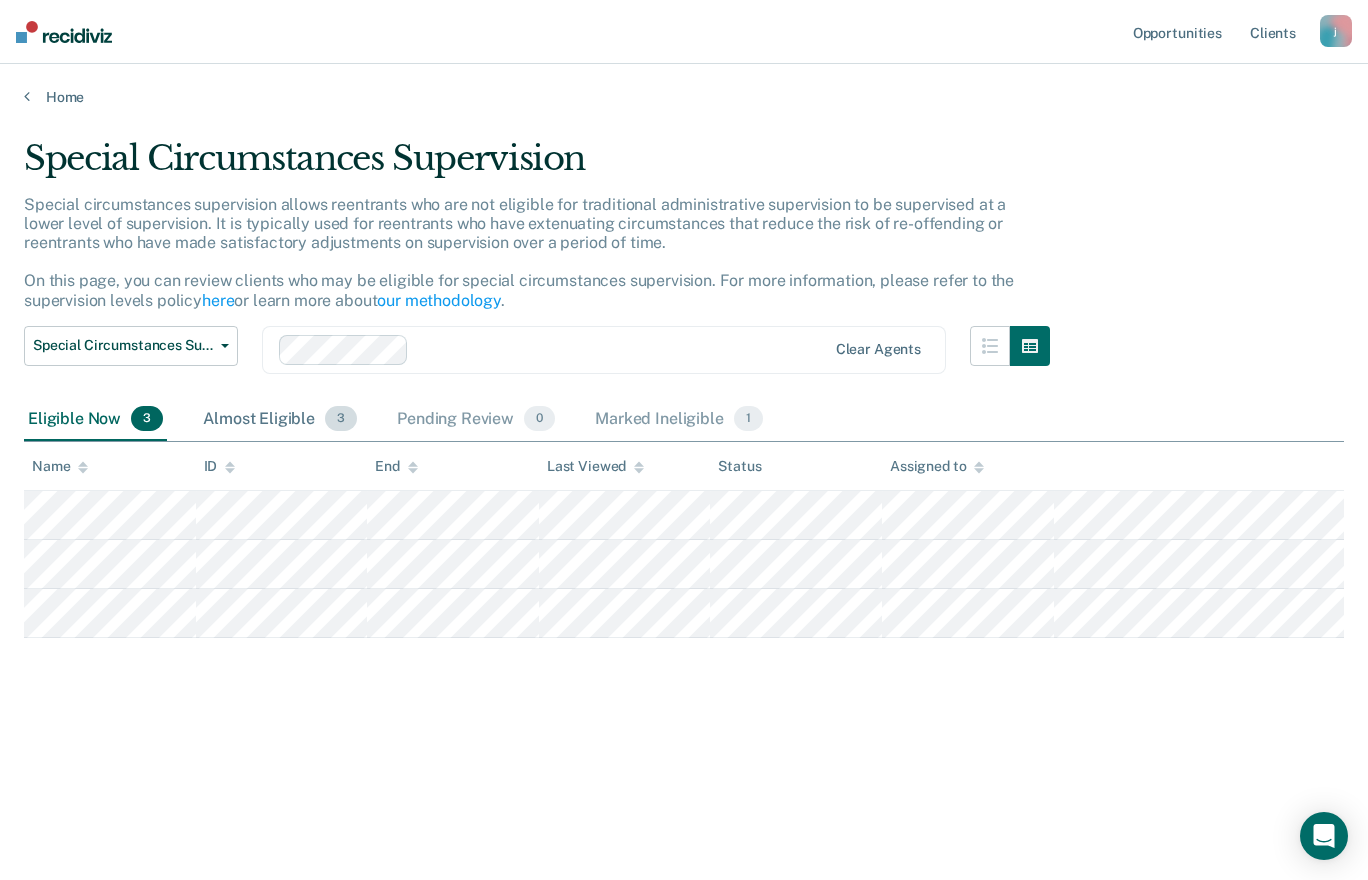 click on "Almost Eligible 3" at bounding box center (280, 420) 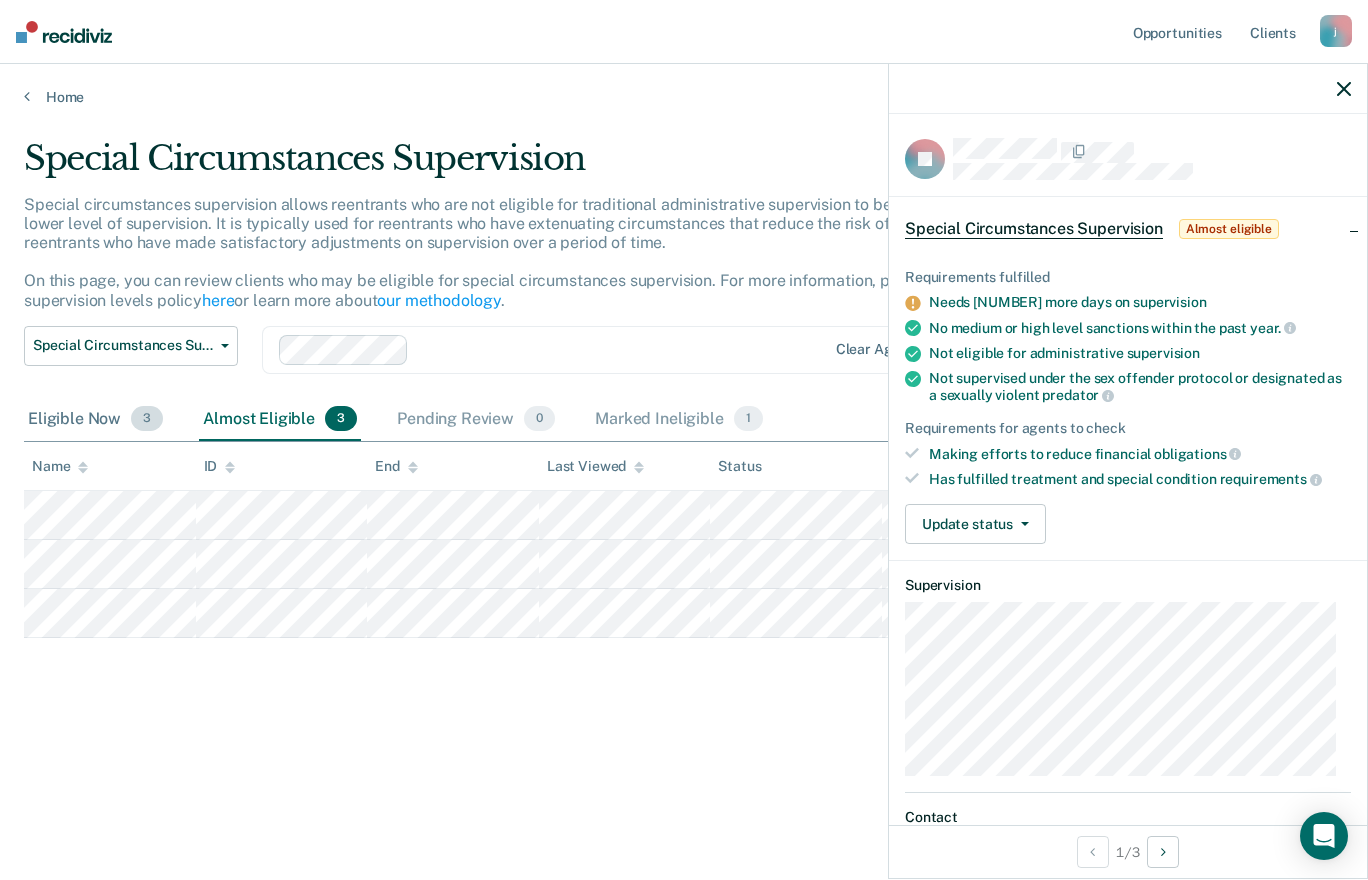 click on "Eligible Now 3" at bounding box center [95, 420] 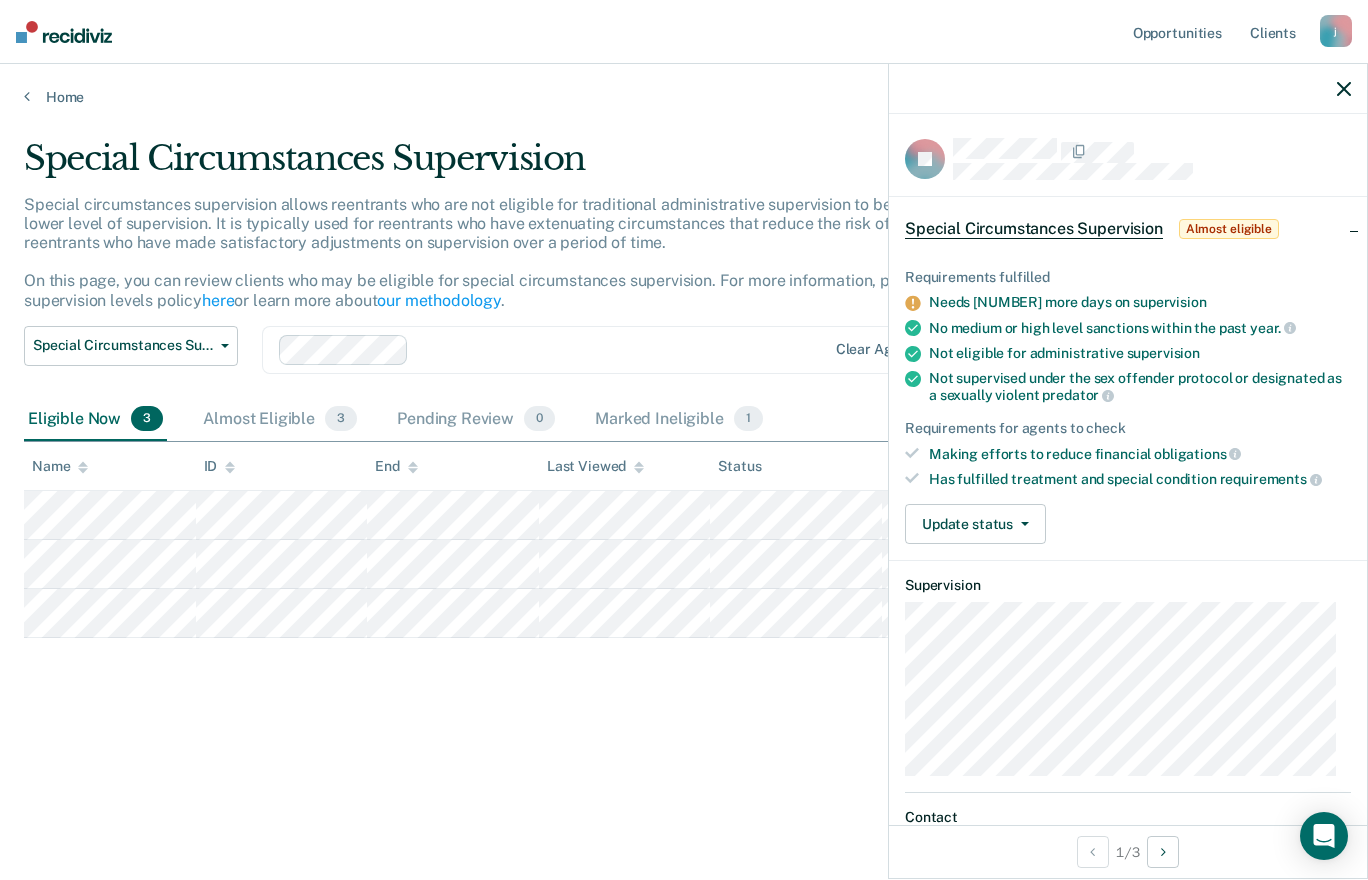 click at bounding box center [1128, 89] 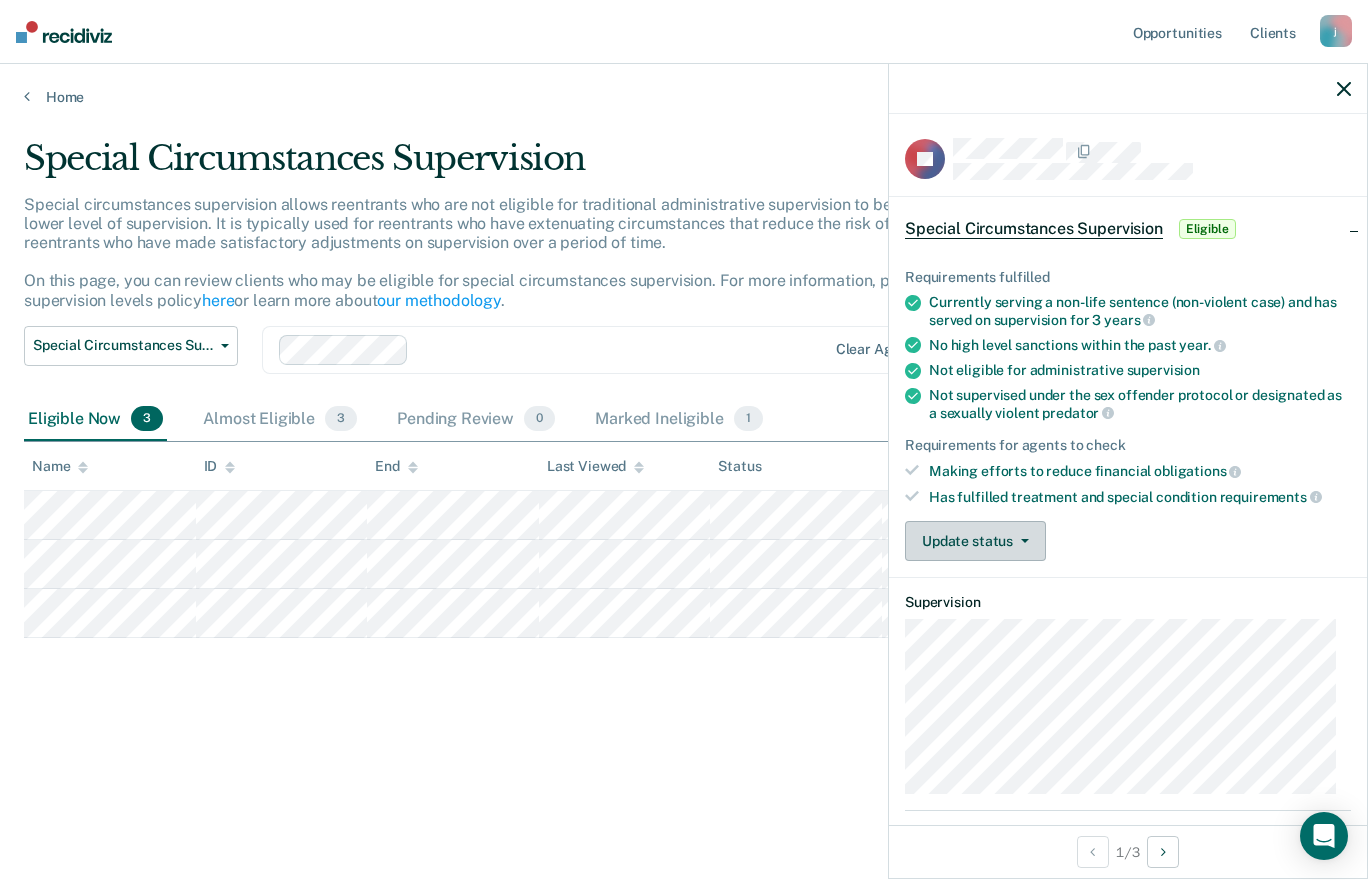 click at bounding box center (1021, 541) 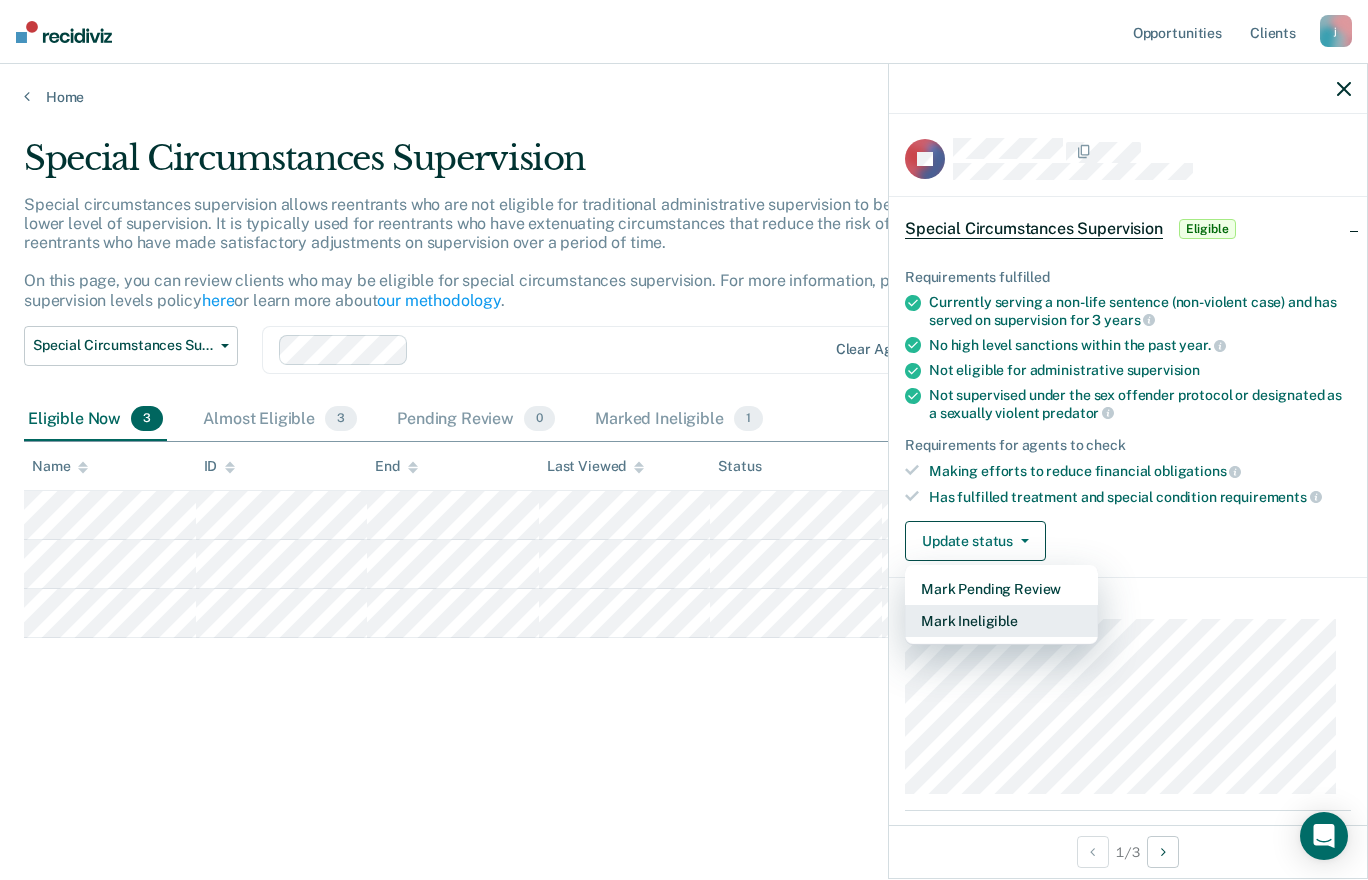 click on "Mark Ineligible" at bounding box center [1001, 621] 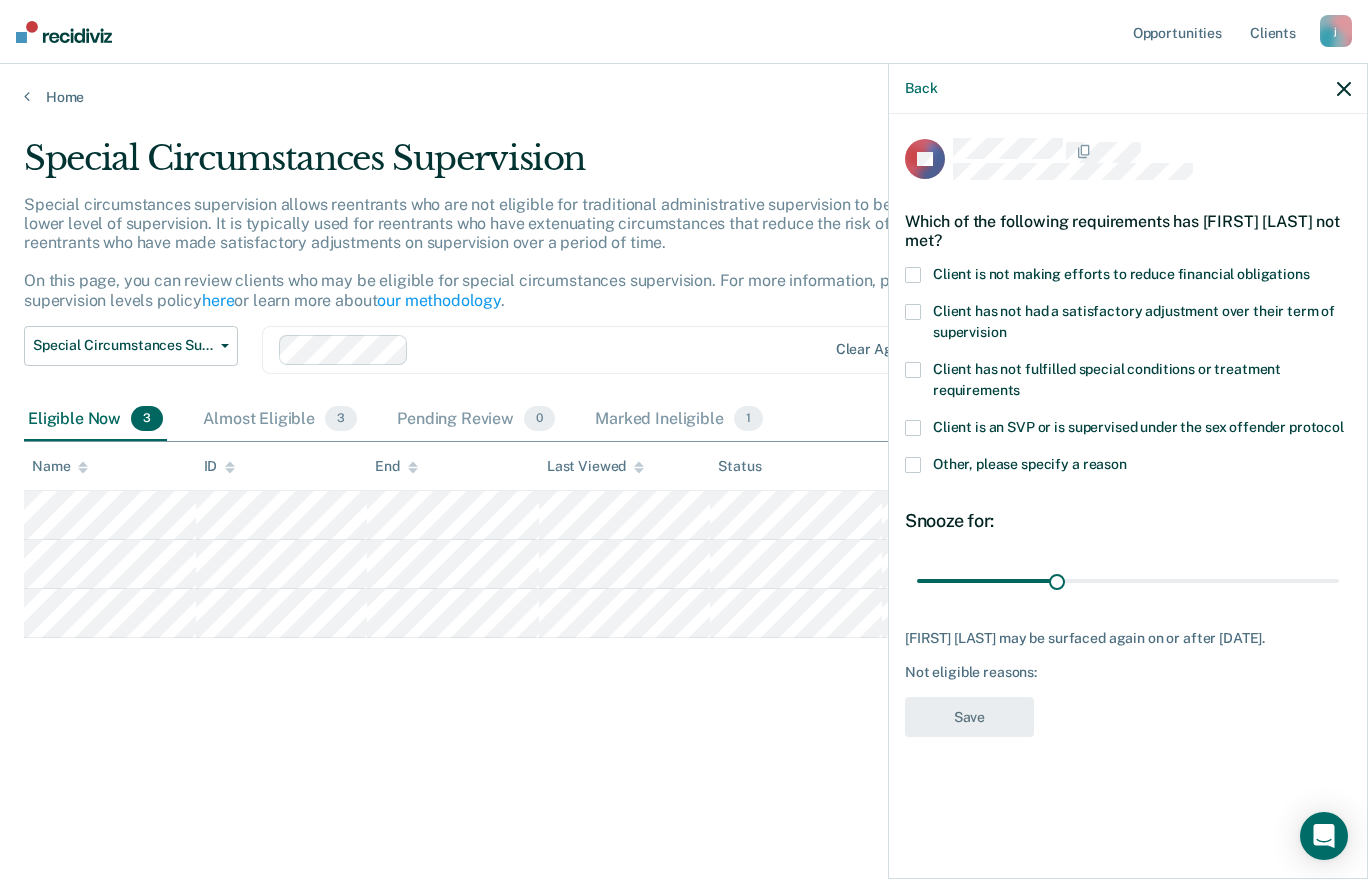 click at bounding box center [913, 465] 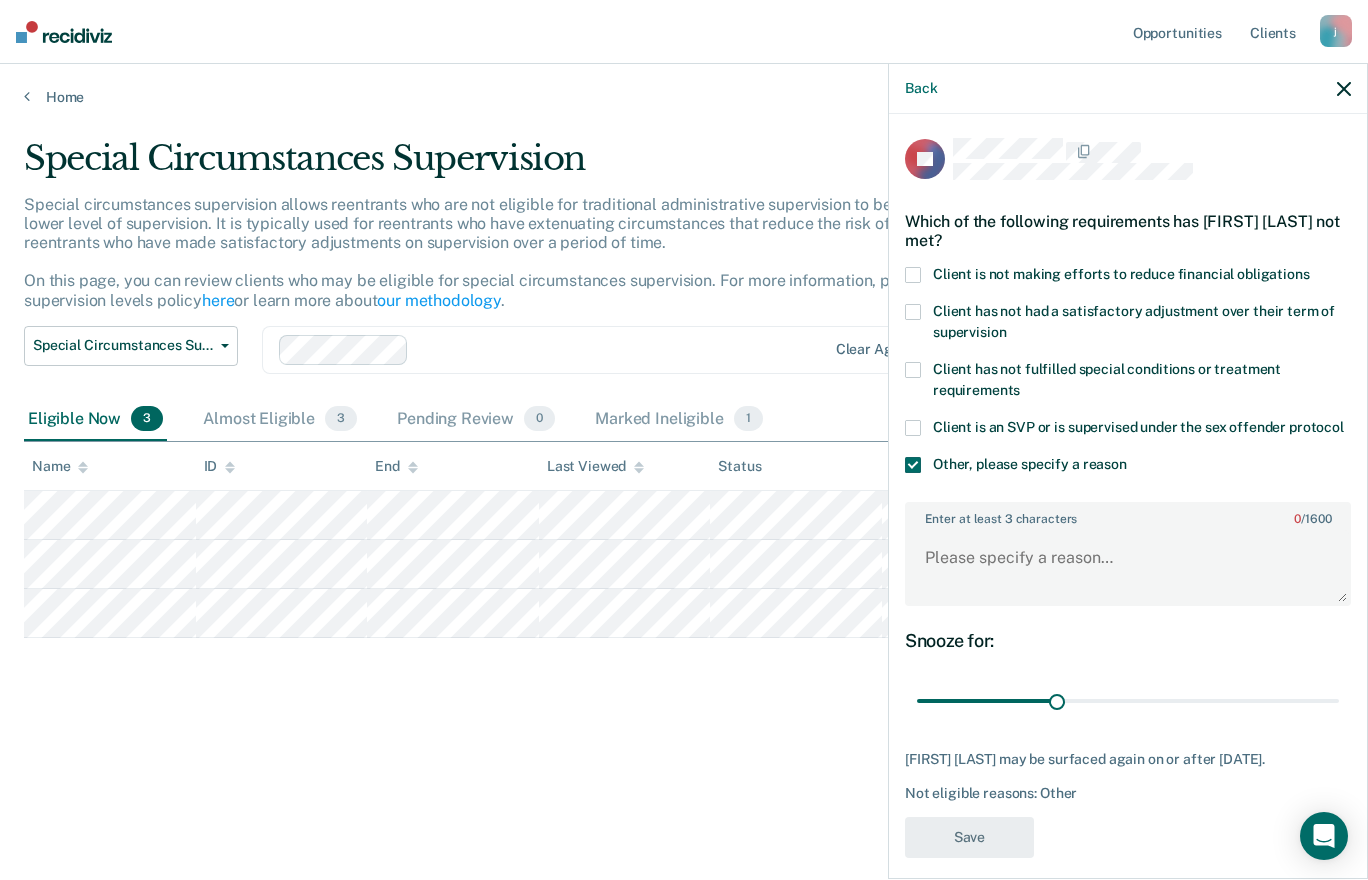 click on "Other, please specify a reason" at bounding box center [1128, 467] 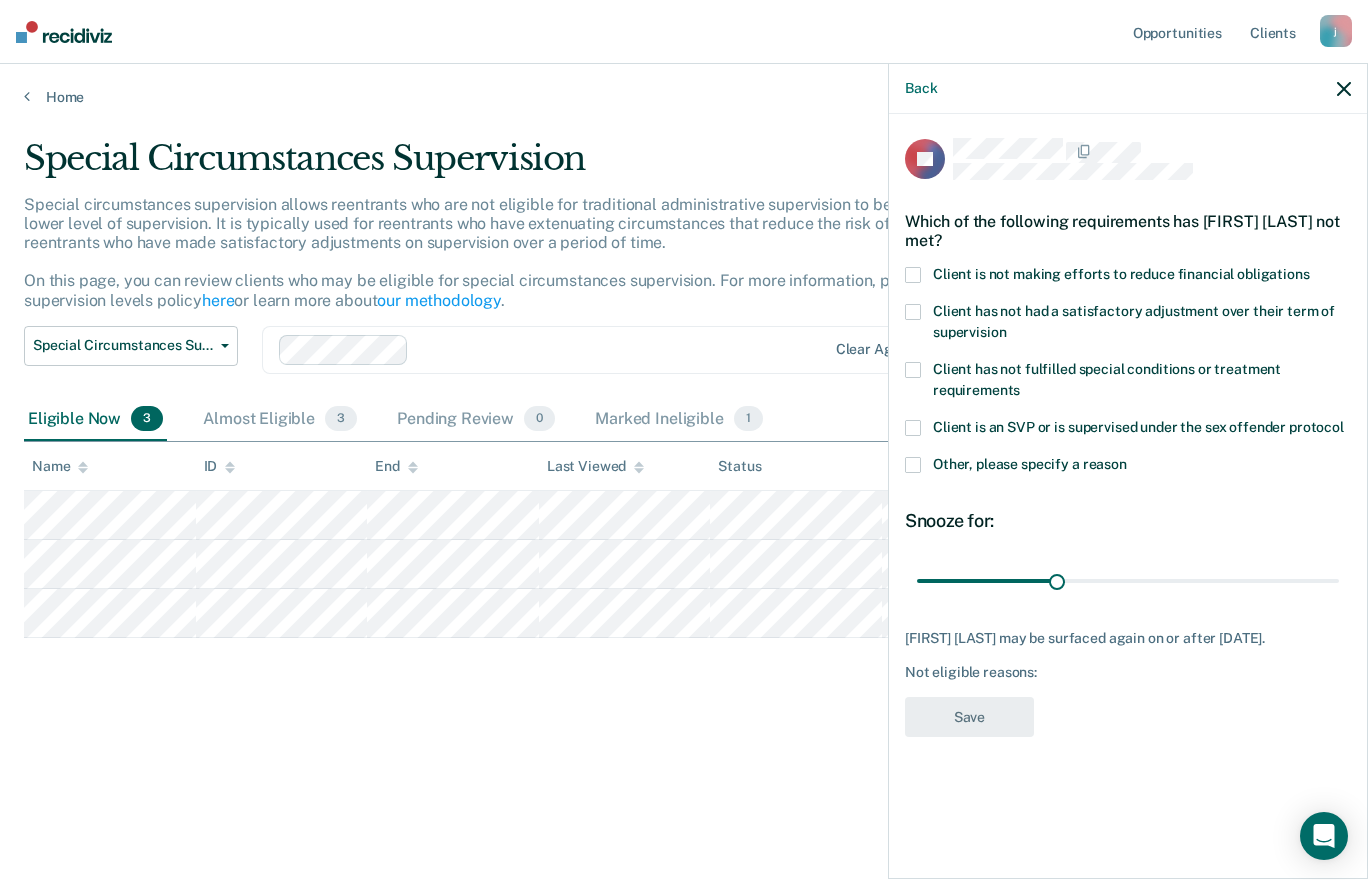 click on "TP Which of the following requirements has [FIRST] [LAST] not met? Client is not making efforts to reduce financial obligations Client has not had a satisfactory adjustment over their term of supervision Client has not fulfilled special conditions or treatment requirements Client is an SVP or is supervised under the sex offender protocol Other, please specify a reason Snooze for: 30 days [FIRST] [LAST] may be surfaced again on or after [DATE]. Not eligible reasons: Save" at bounding box center [1128, 494] 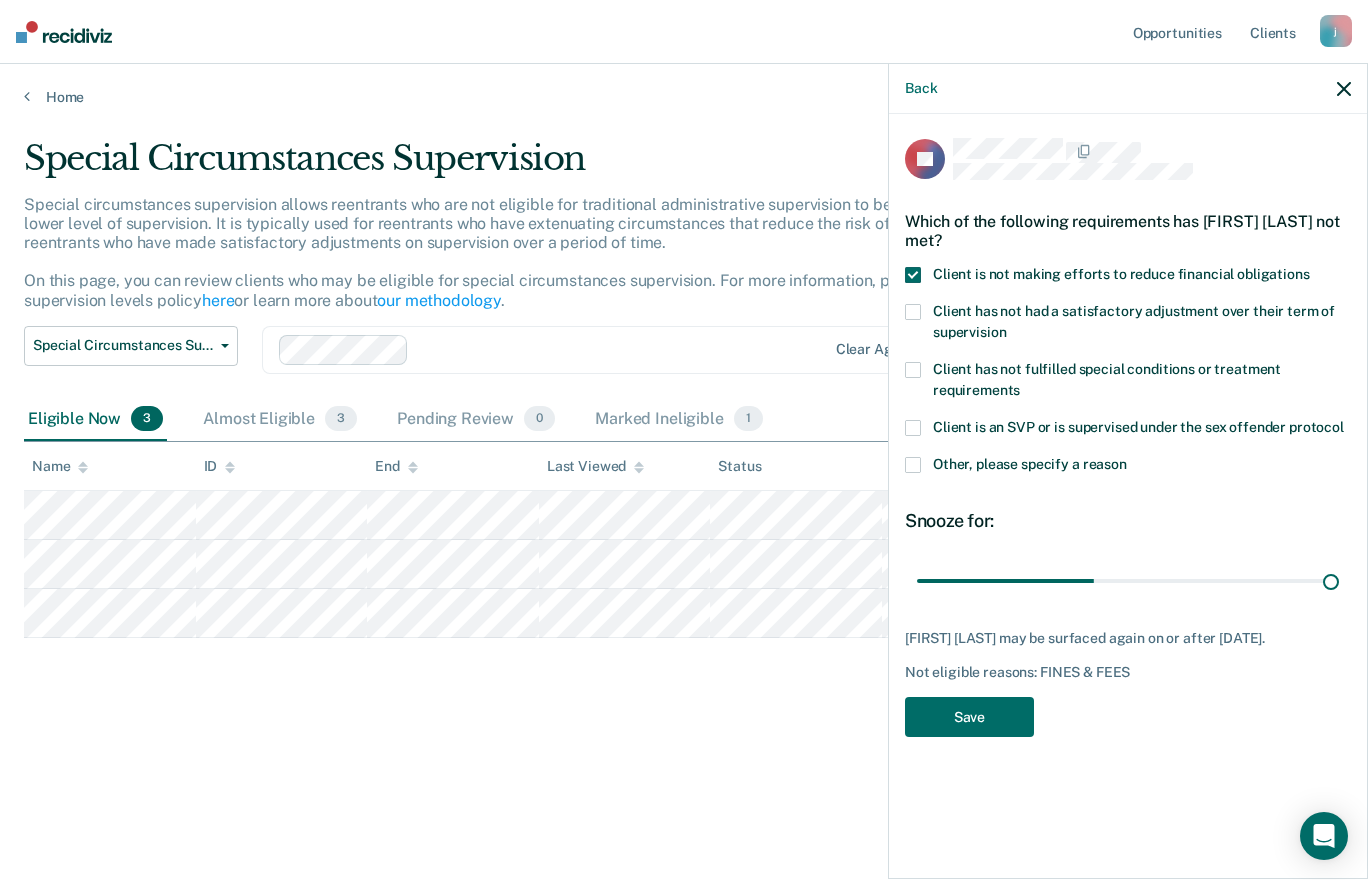 drag, startPoint x: 1096, startPoint y: 579, endPoint x: 1367, endPoint y: 584, distance: 271.0461 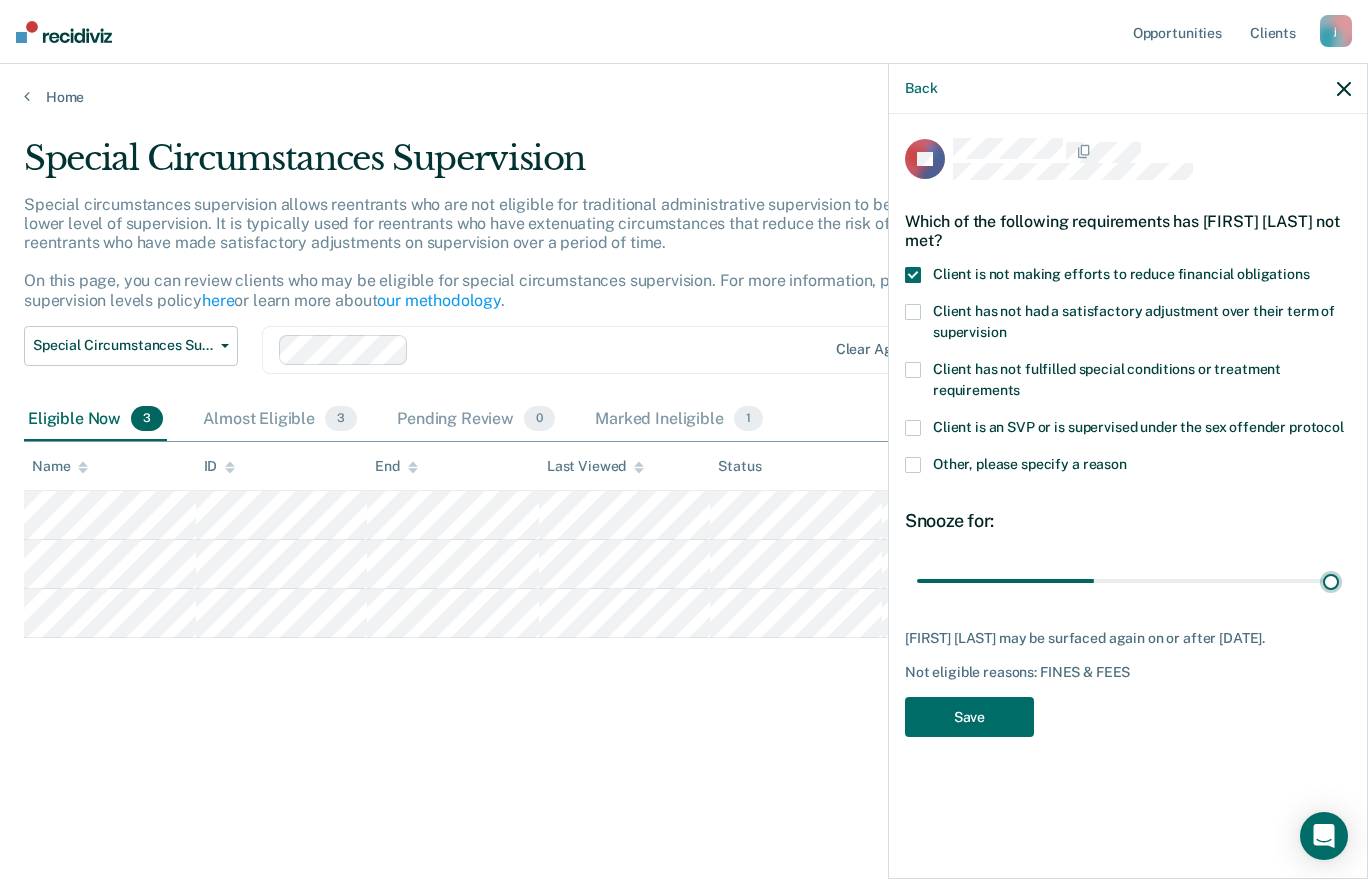 type on "90" 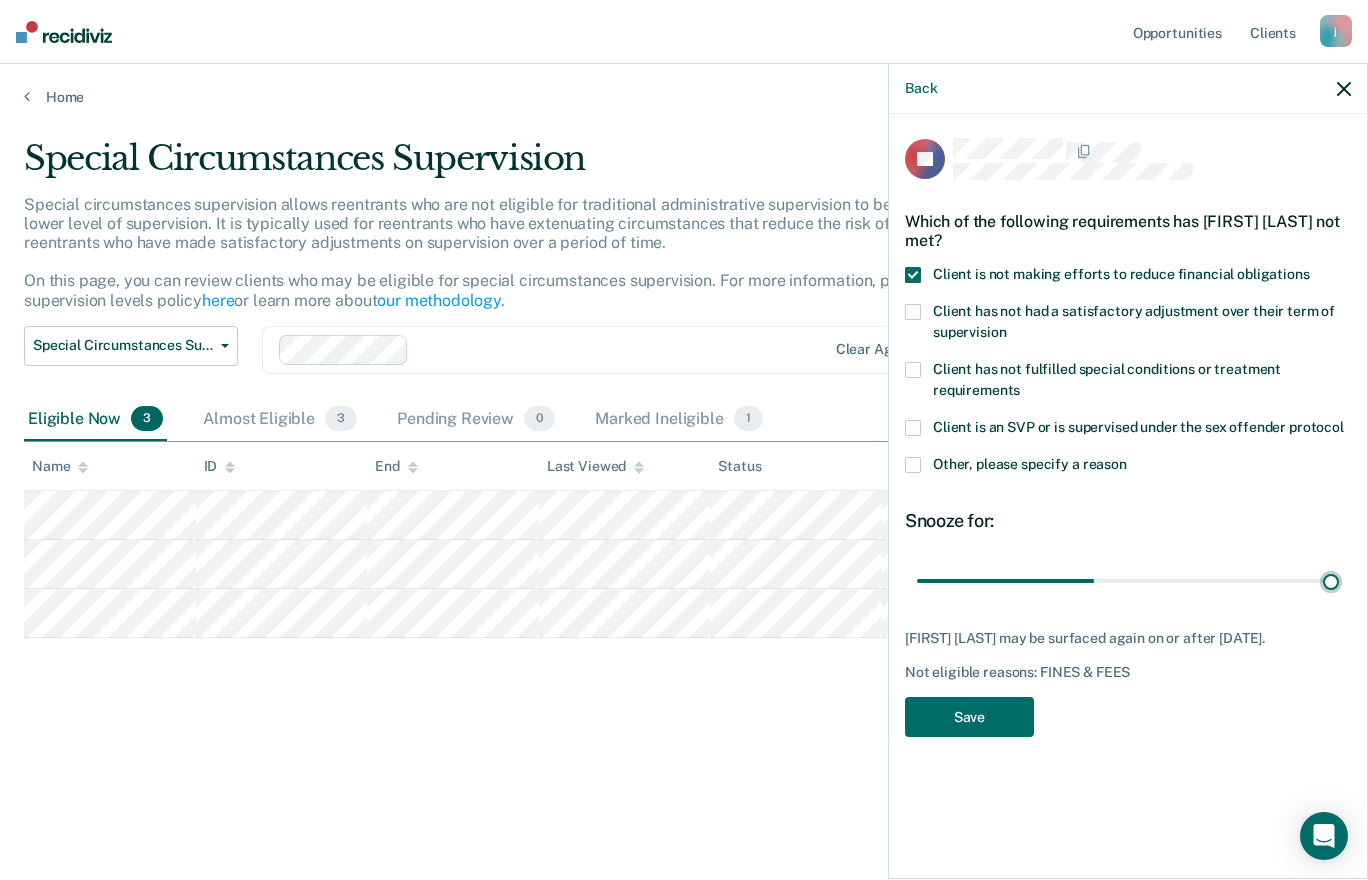 click at bounding box center [1128, 580] 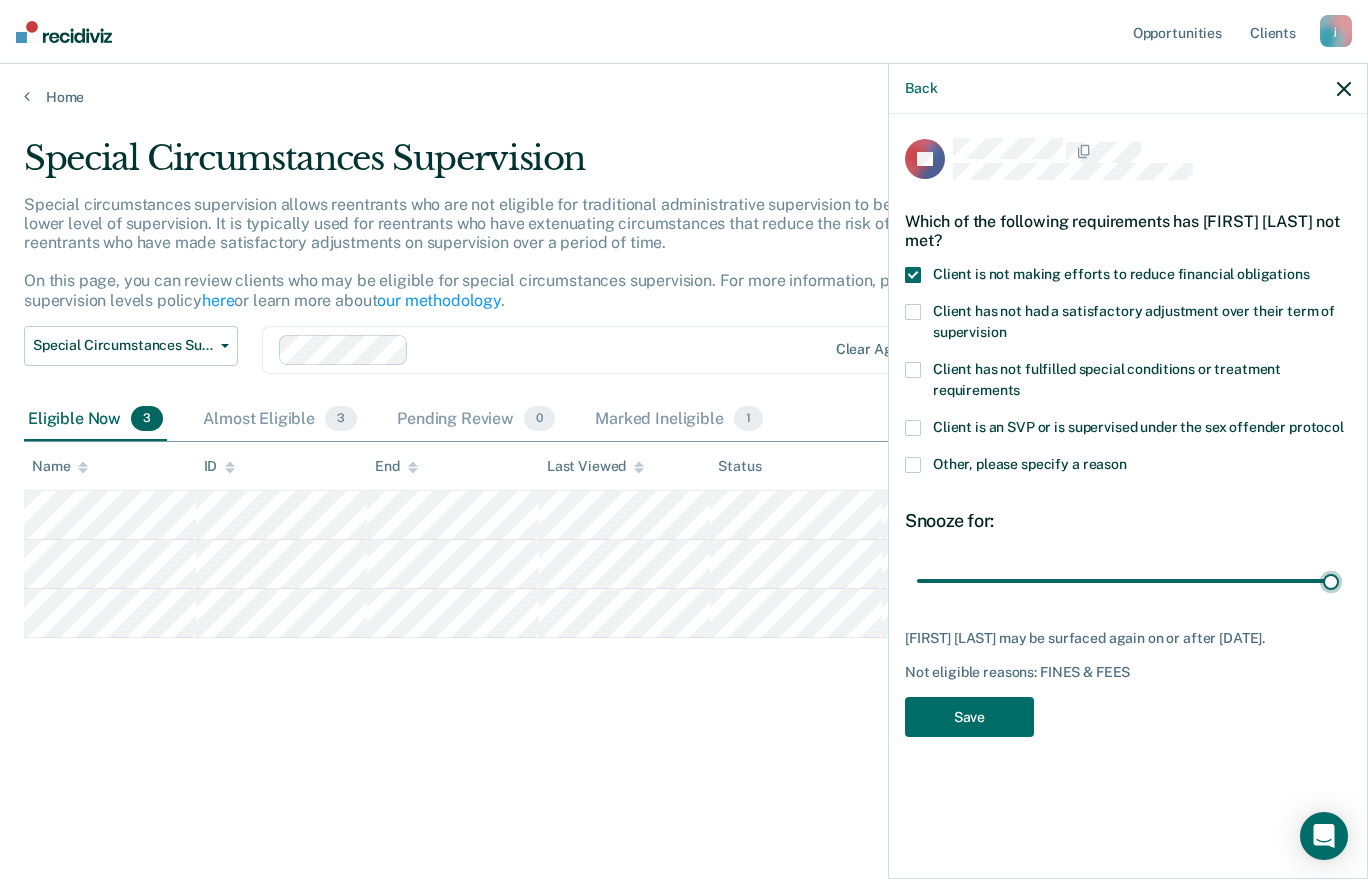 drag, startPoint x: 1236, startPoint y: 574, endPoint x: 1367, endPoint y: 595, distance: 132.67253 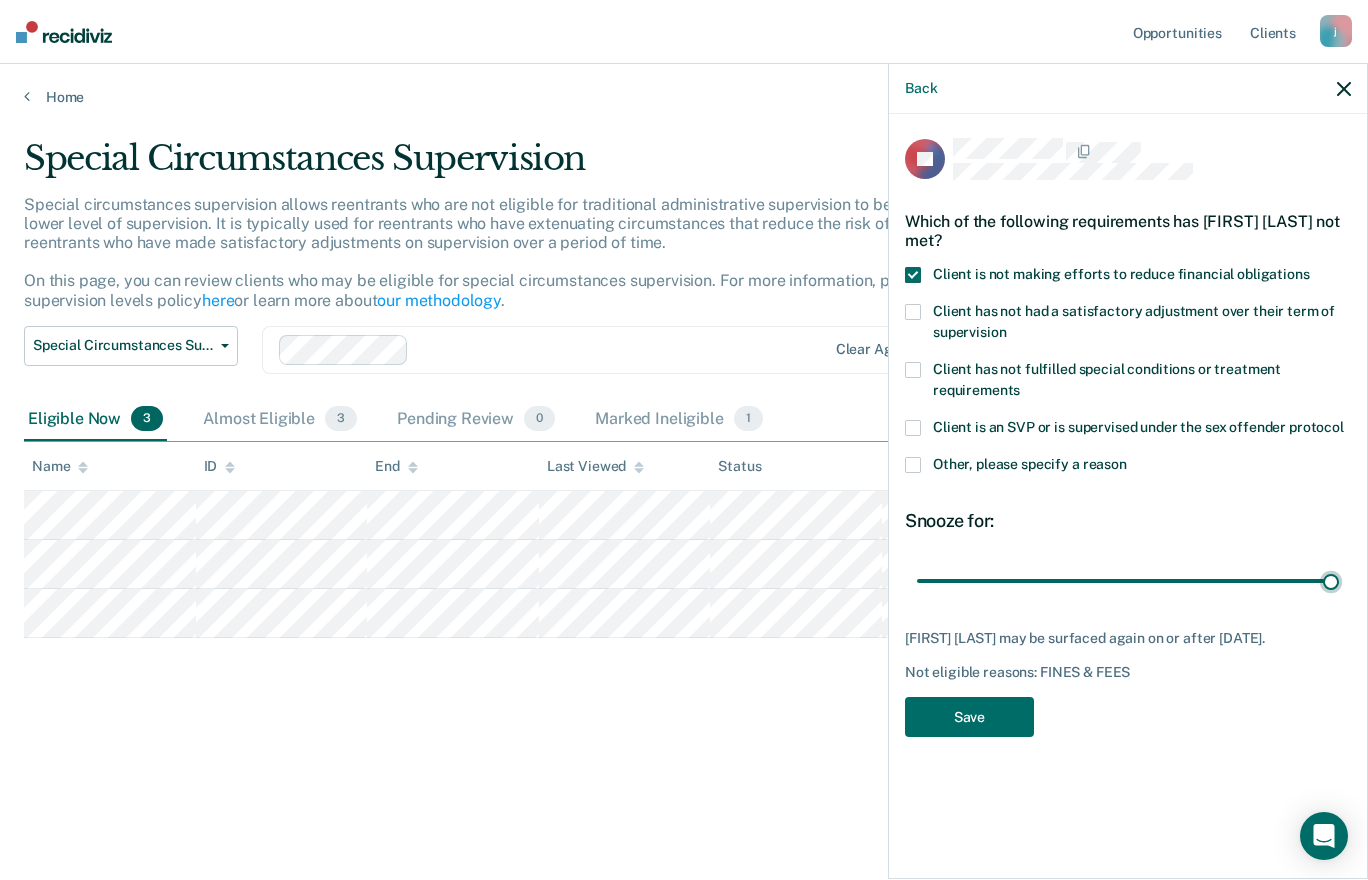click at bounding box center (1128, 580) 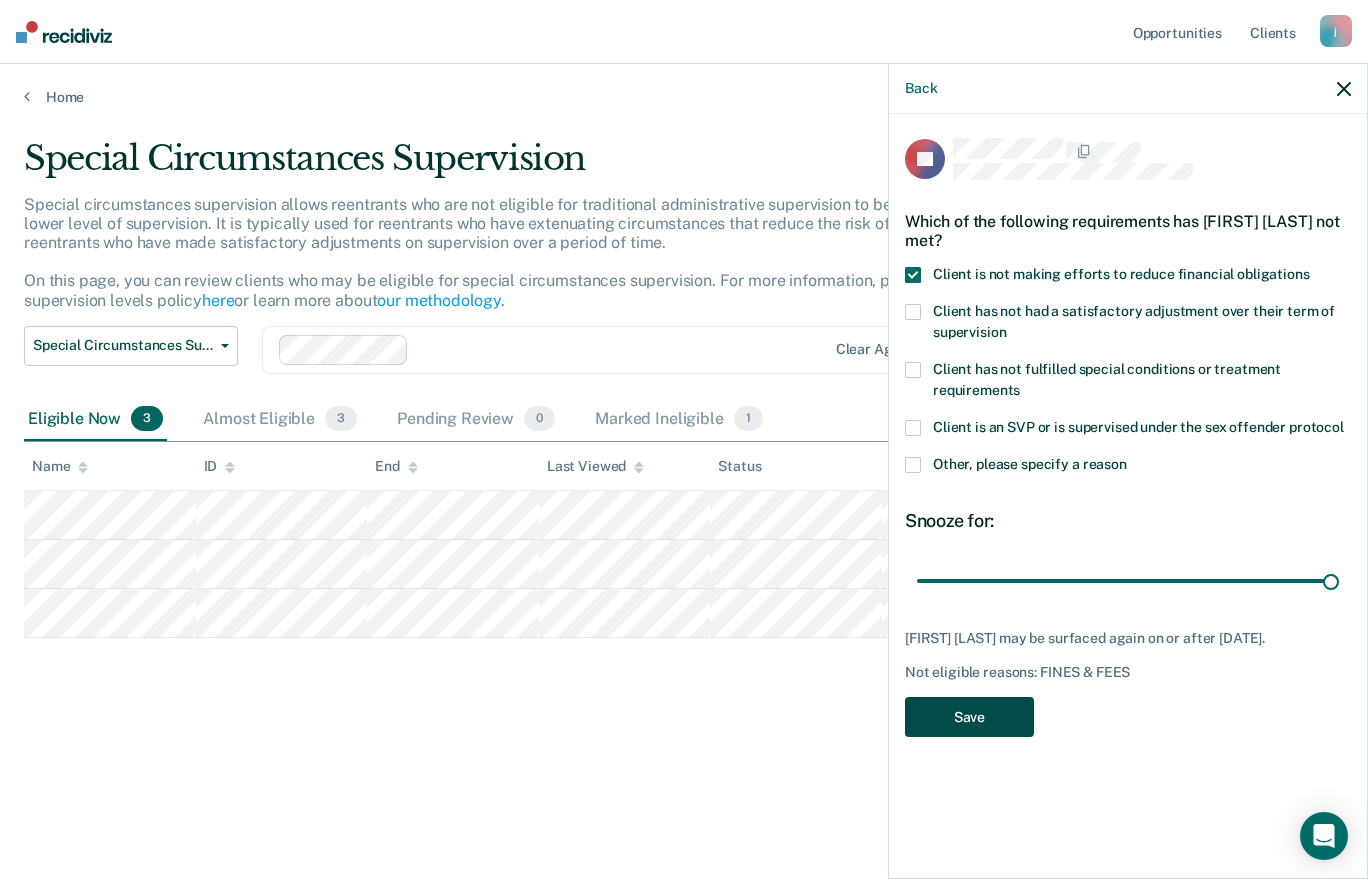click on "Save" at bounding box center [969, 717] 